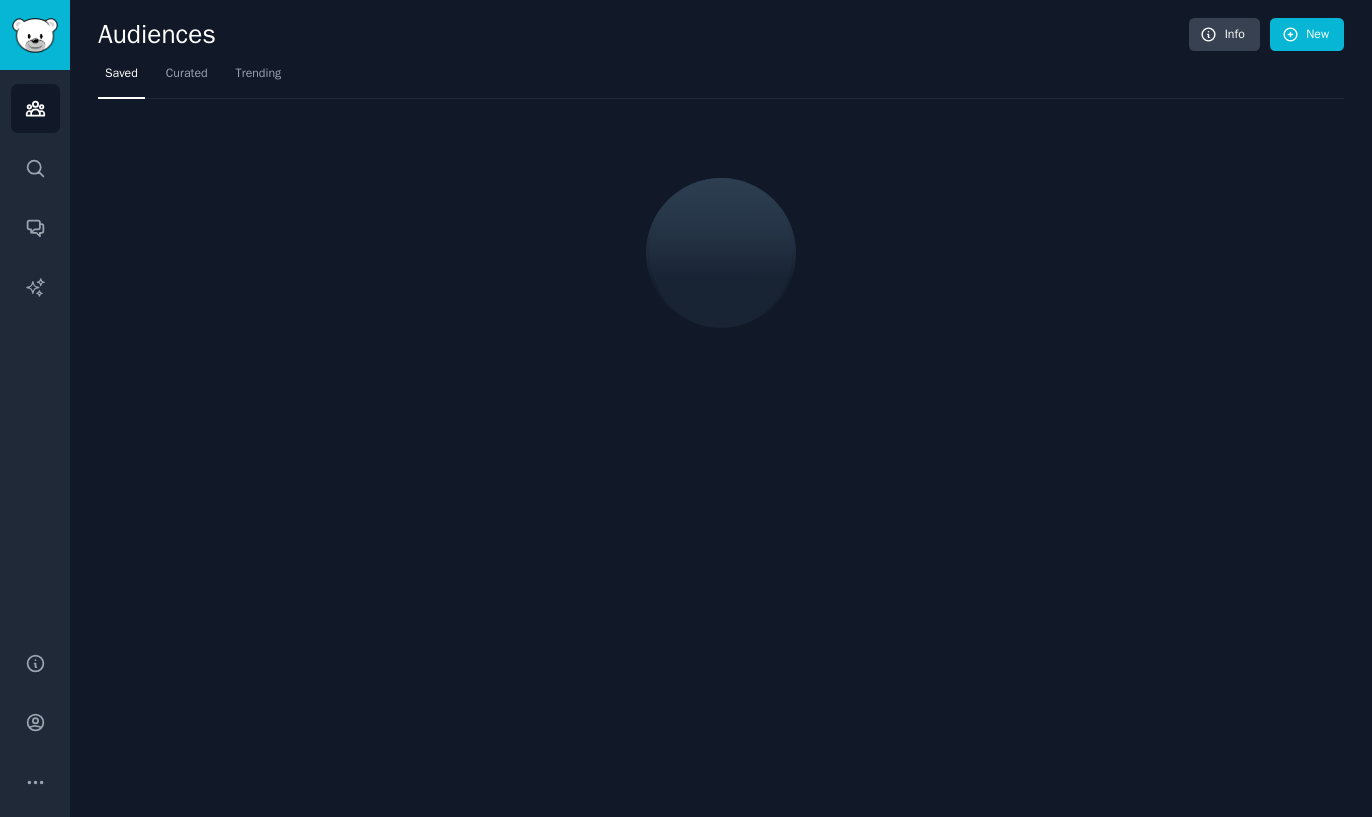 scroll, scrollTop: 0, scrollLeft: 0, axis: both 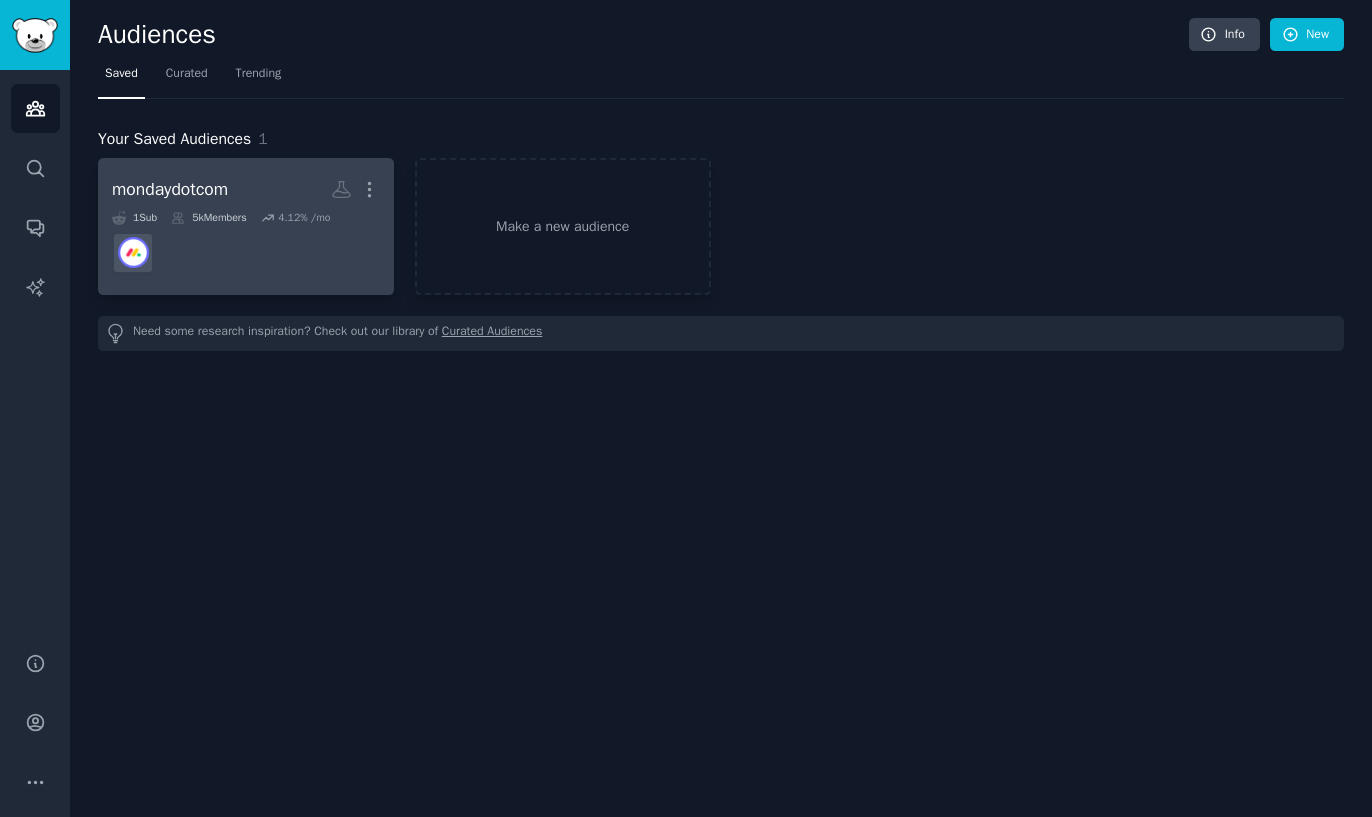 click at bounding box center (246, 253) 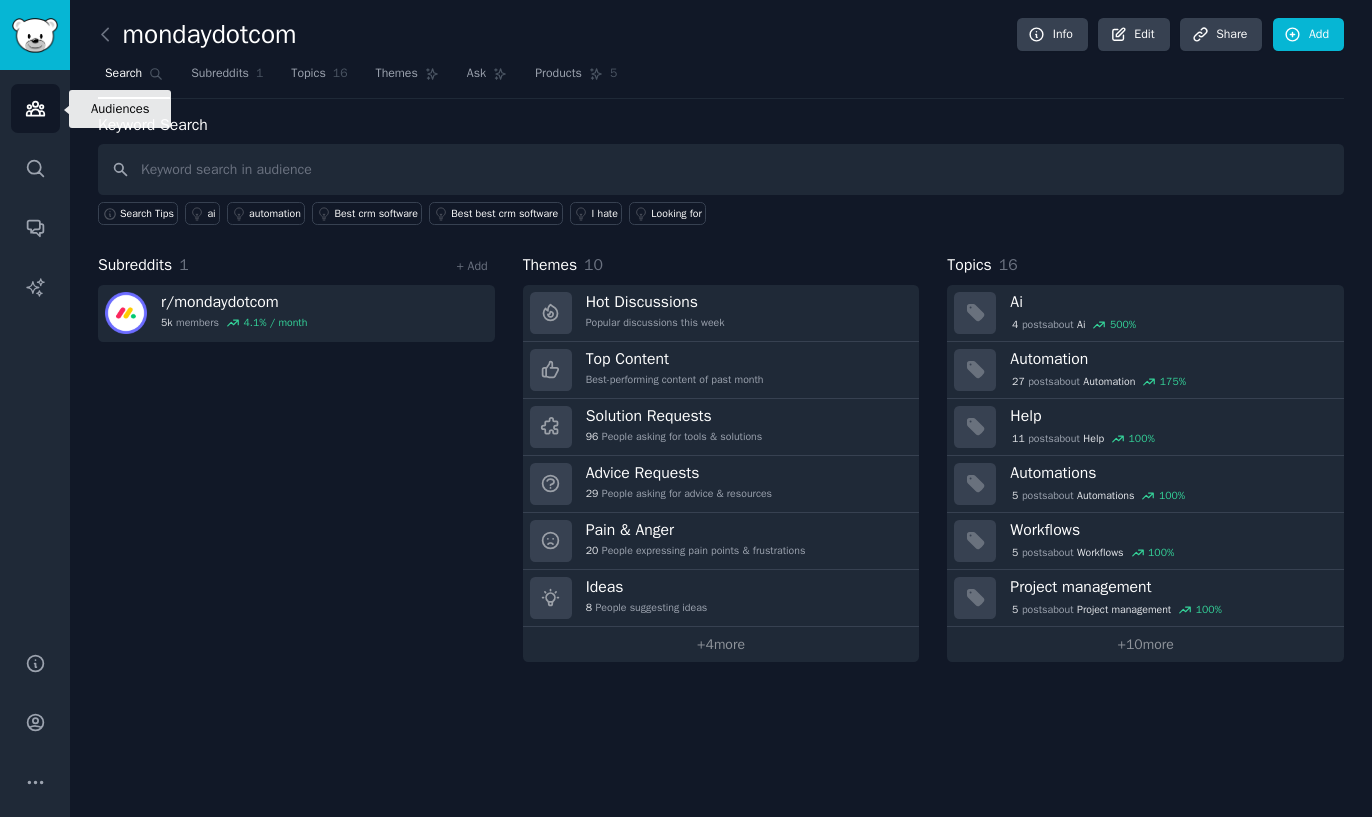 click on "Audiences" at bounding box center [35, 108] 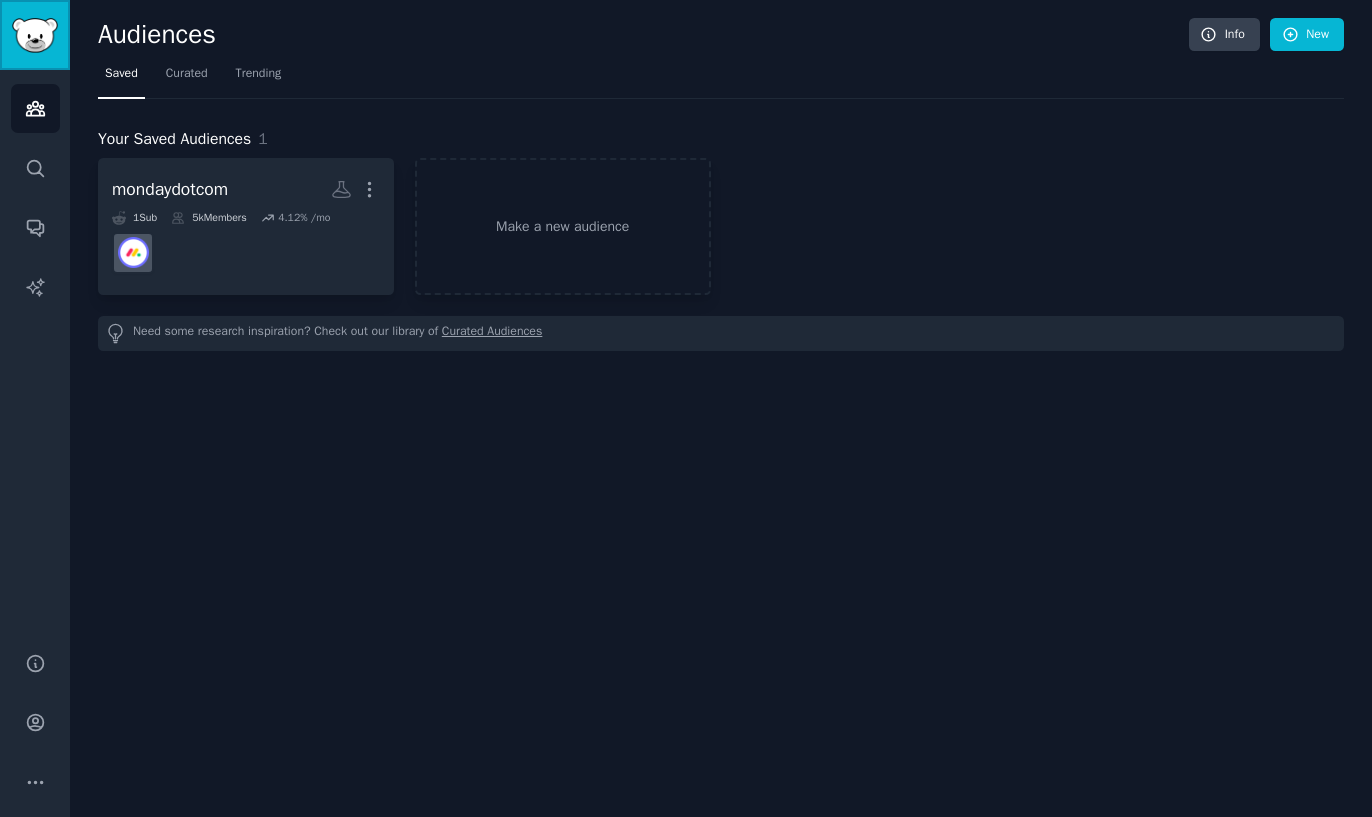 click at bounding box center [35, 35] 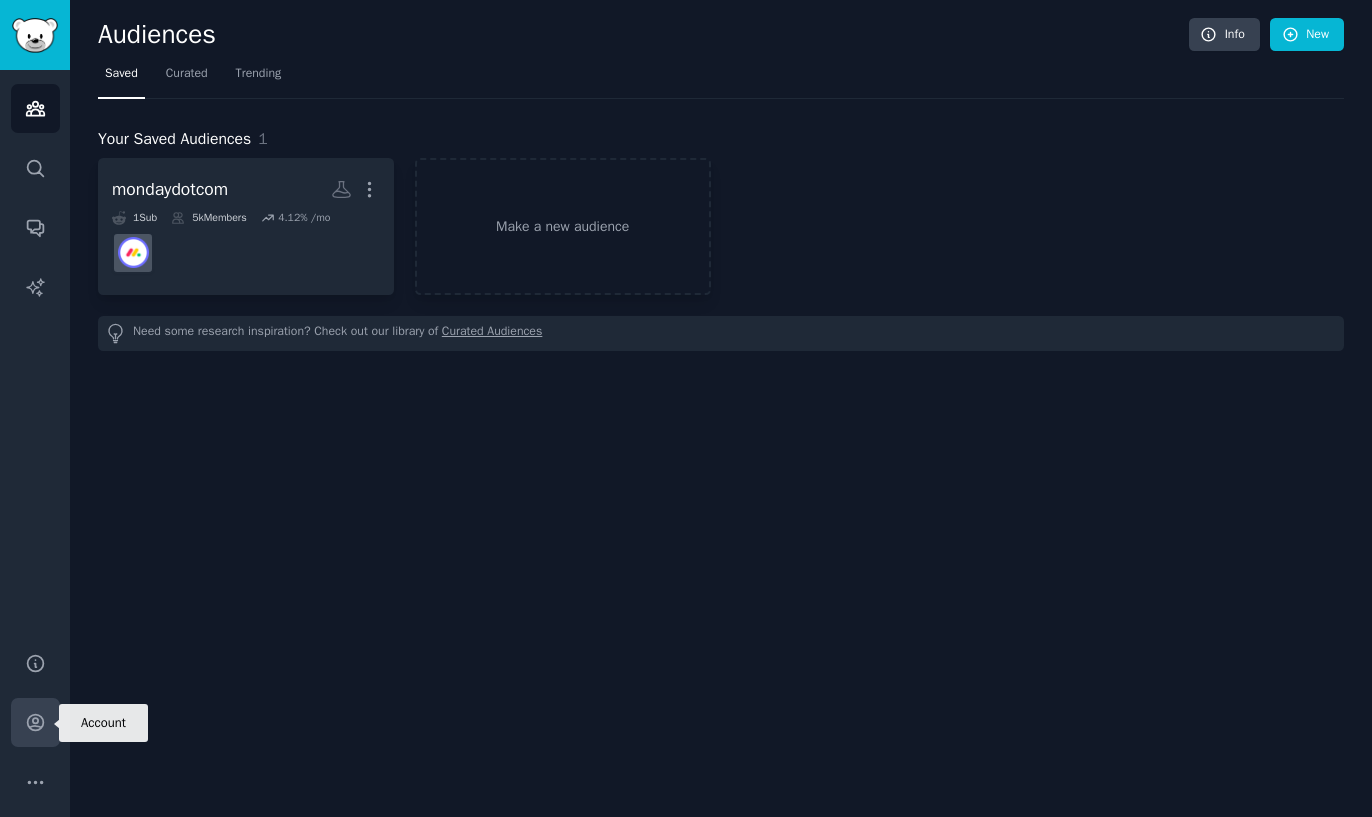 click 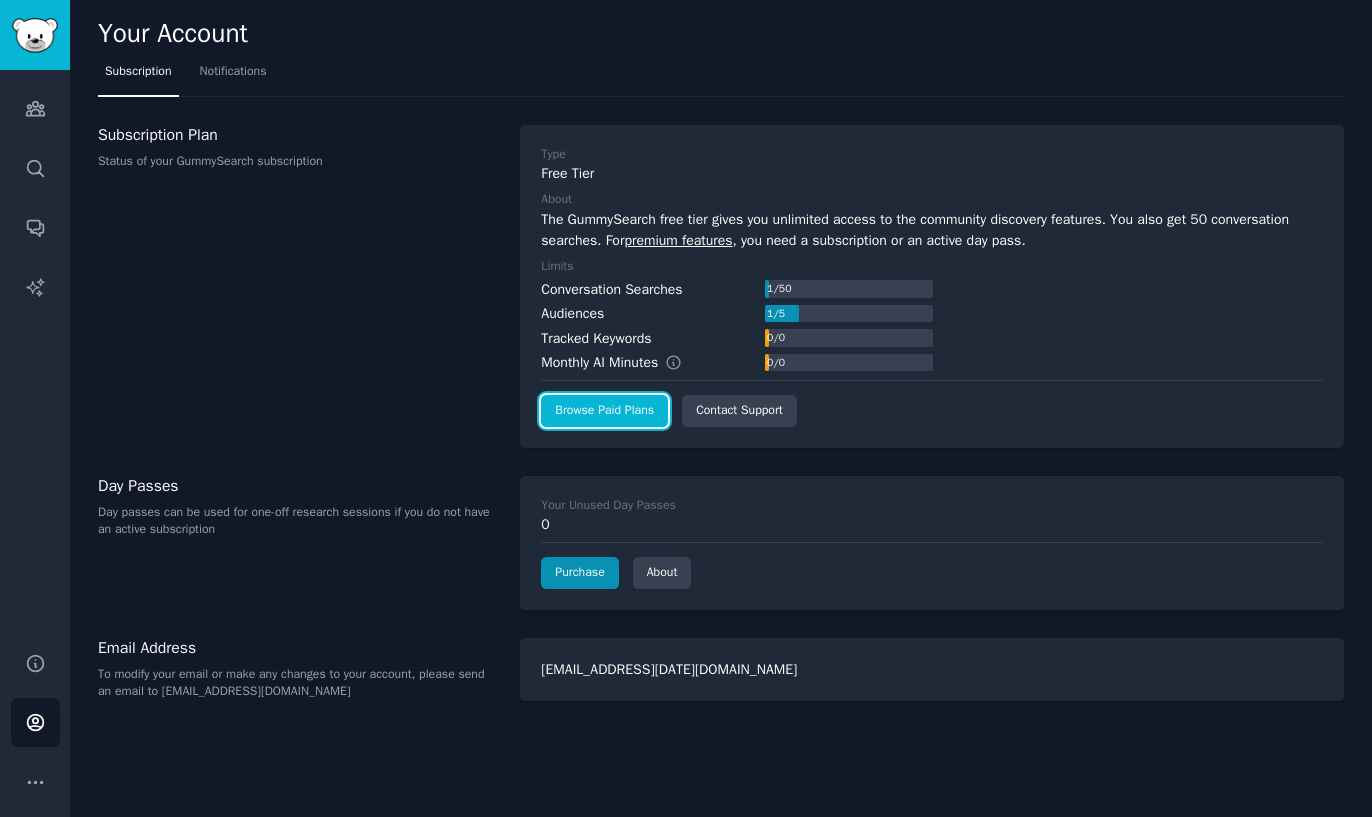 click on "Browse Paid Plans" at bounding box center [604, 411] 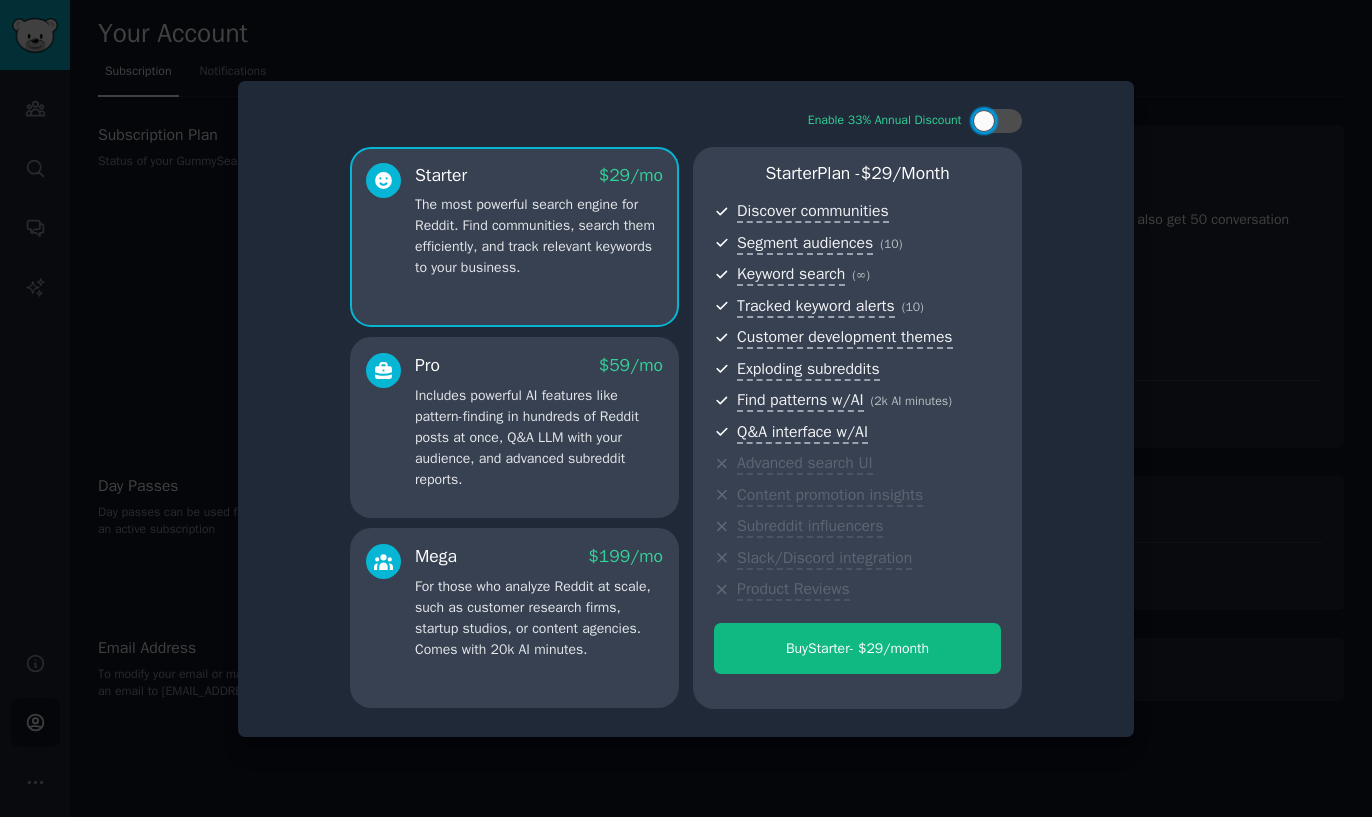 click on "Includes powerful AI features like pattern-finding in hundreds of Reddit posts at once, Q&A LLM with your audience, and advanced subreddit reports." at bounding box center (539, 437) 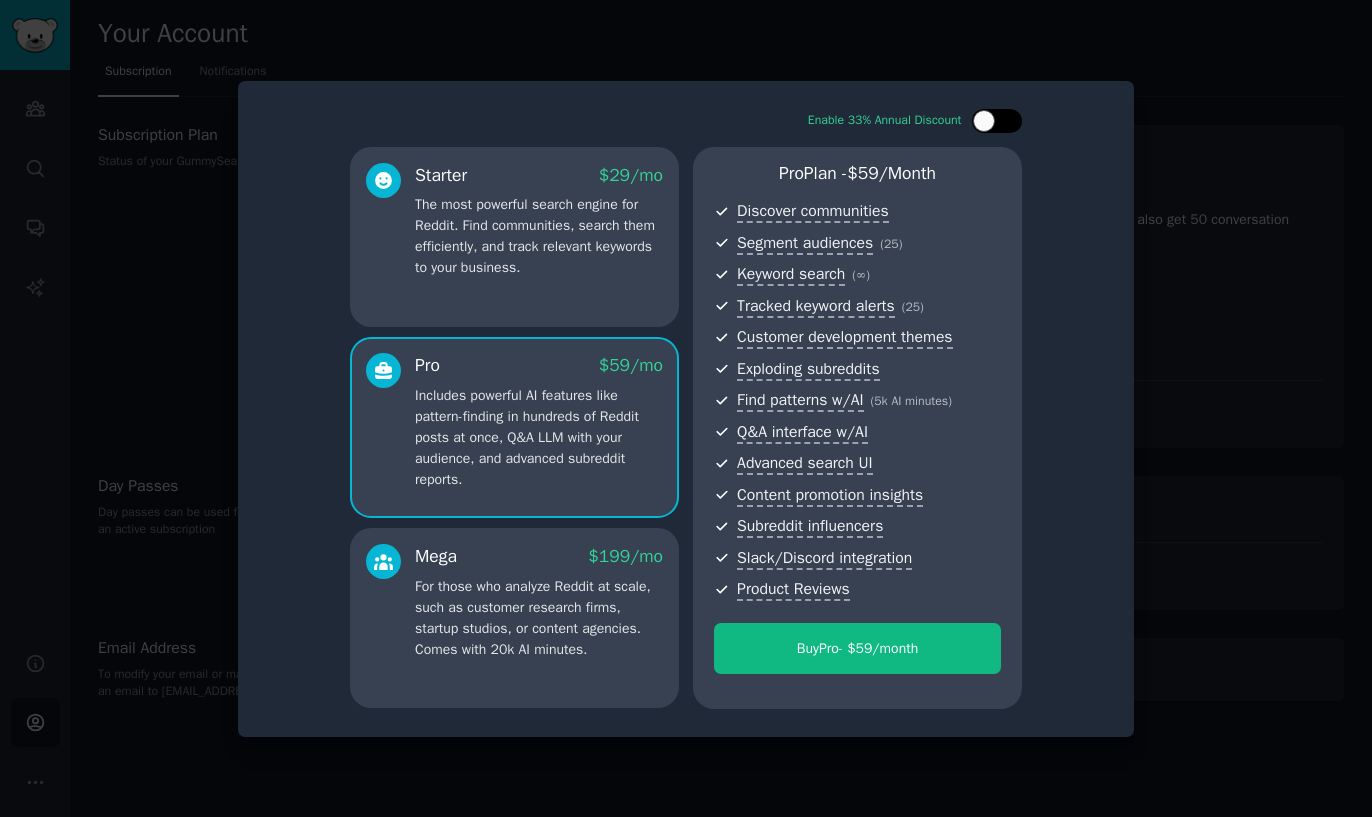 click at bounding box center (984, 121) 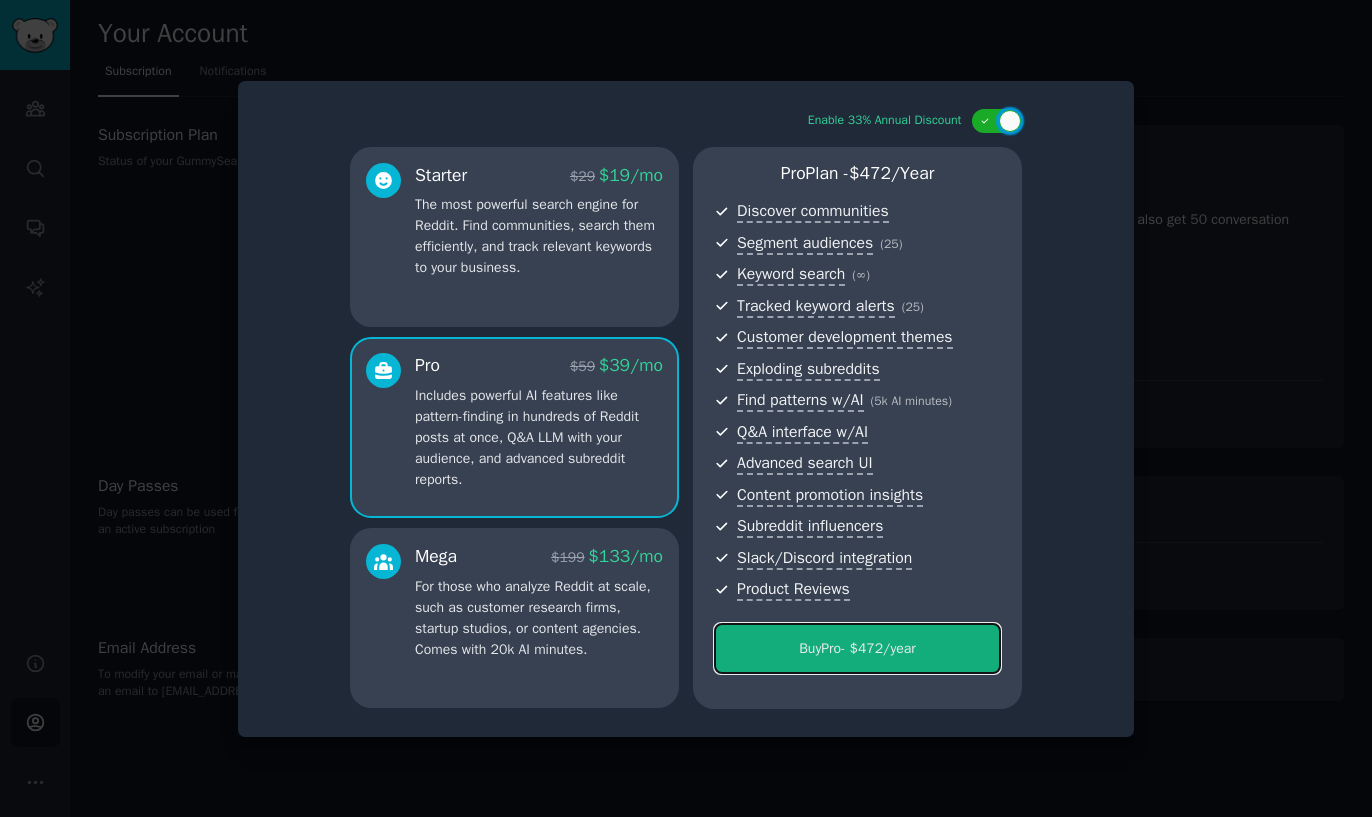 click on "Buy  Pro  - $ 472 /year" at bounding box center (857, 648) 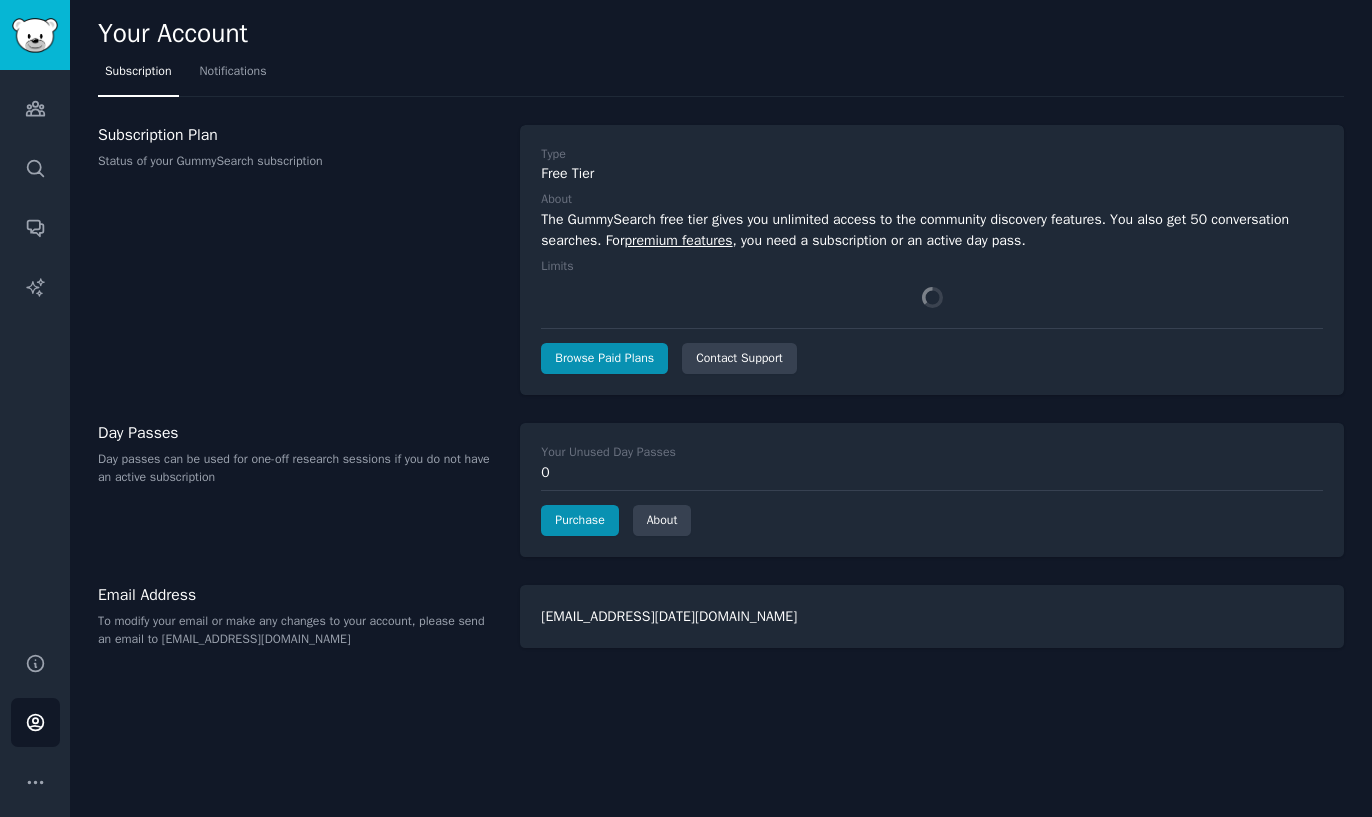 scroll, scrollTop: 0, scrollLeft: 0, axis: both 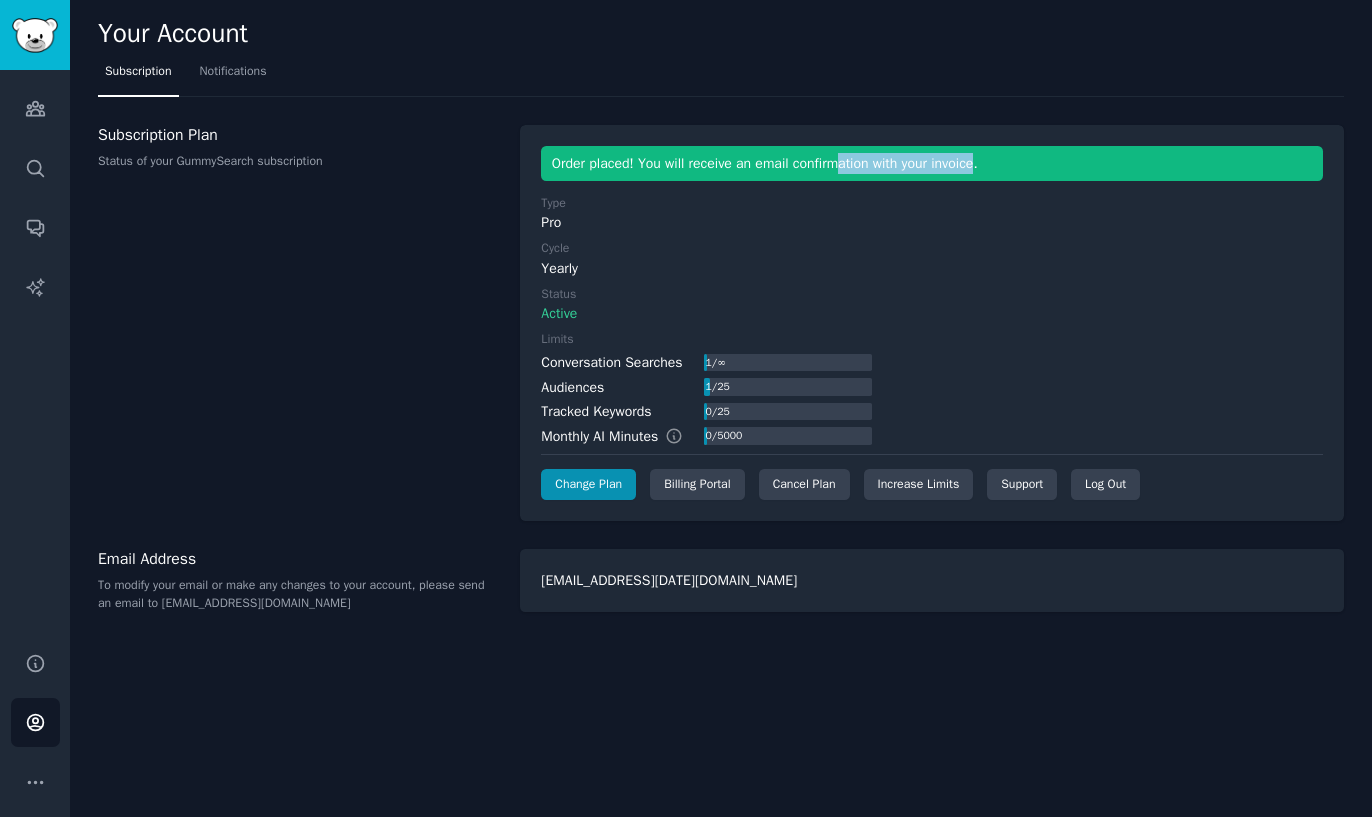 drag, startPoint x: 996, startPoint y: 160, endPoint x: 855, endPoint y: 160, distance: 141 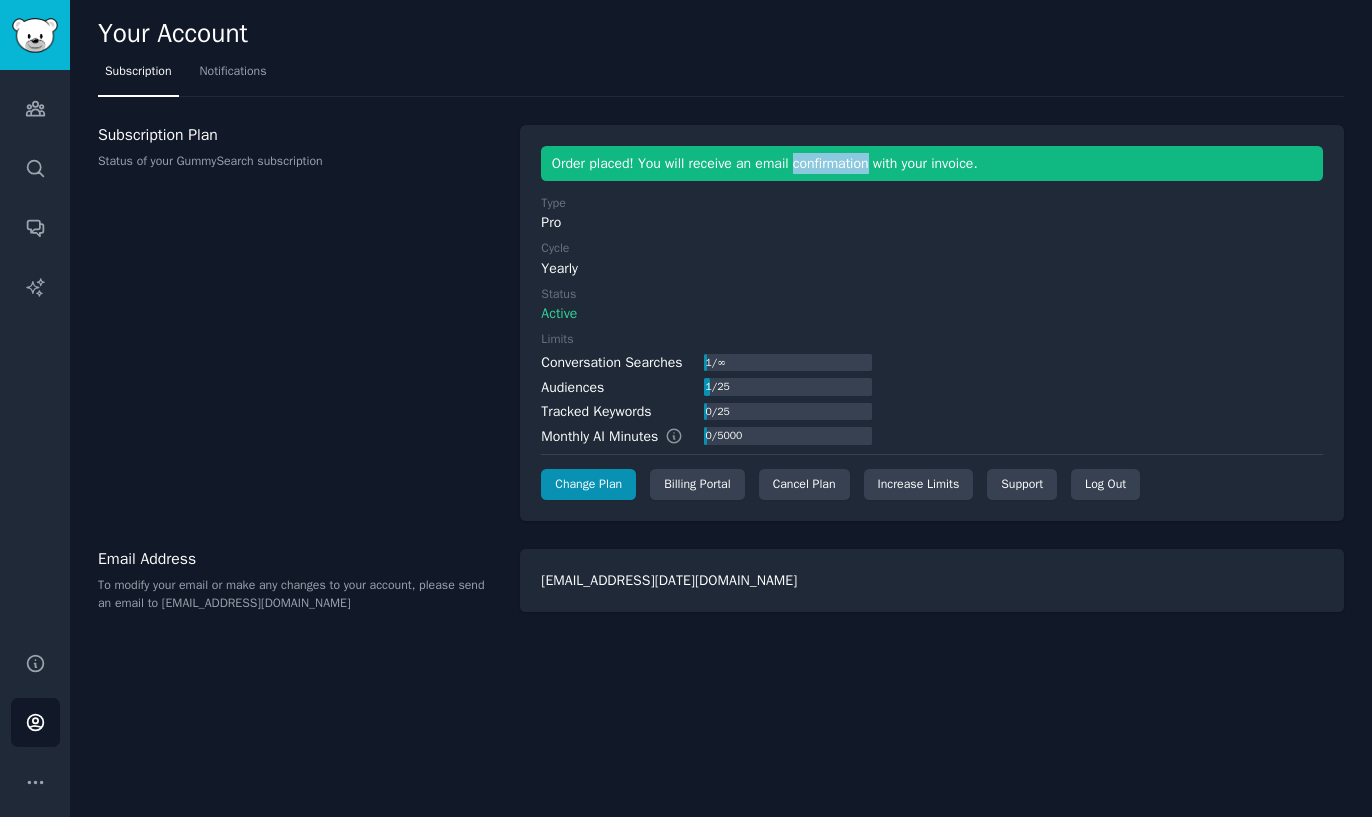 click on "Order placed! You will receive an email confirmation with your invoice." 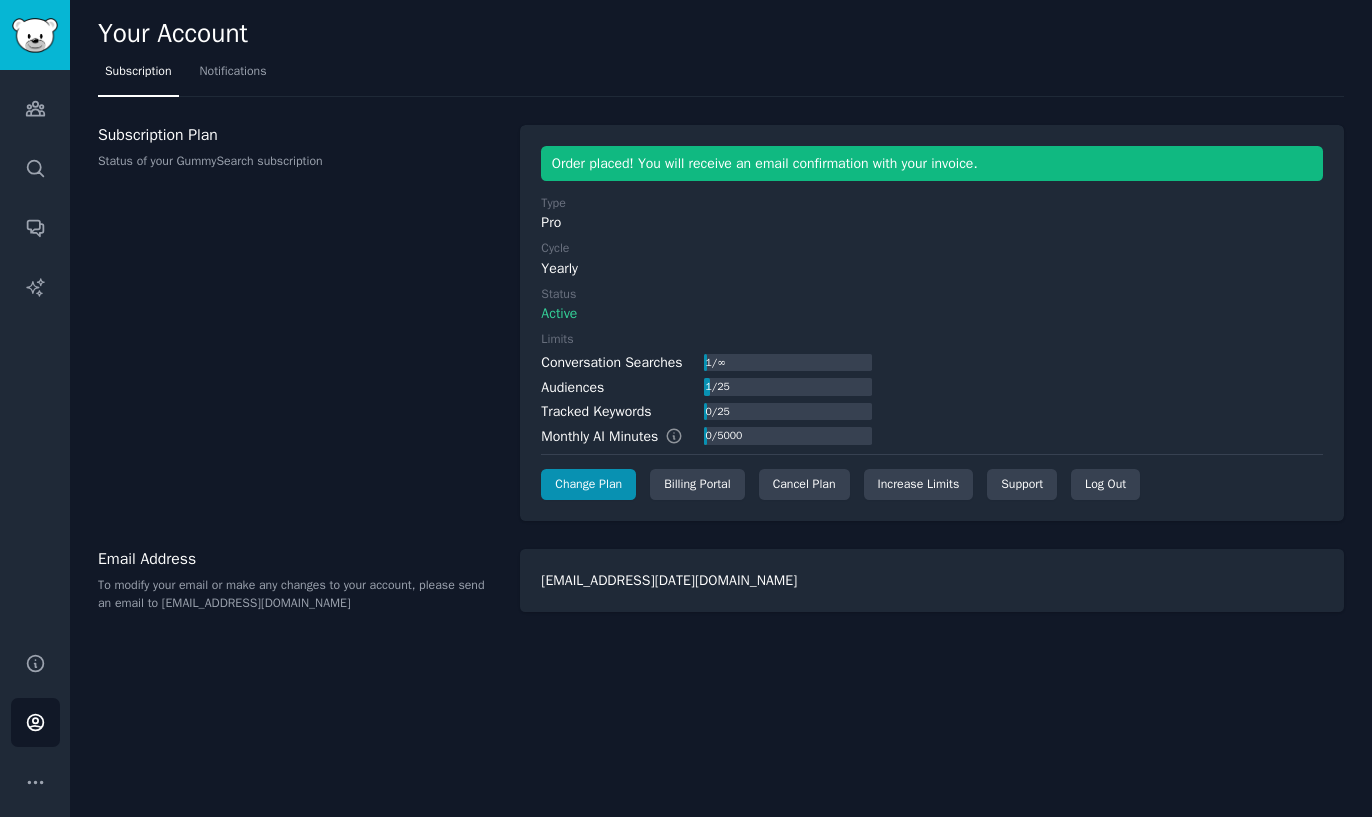 click on "Order placed! You will receive an email confirmation with your invoice." 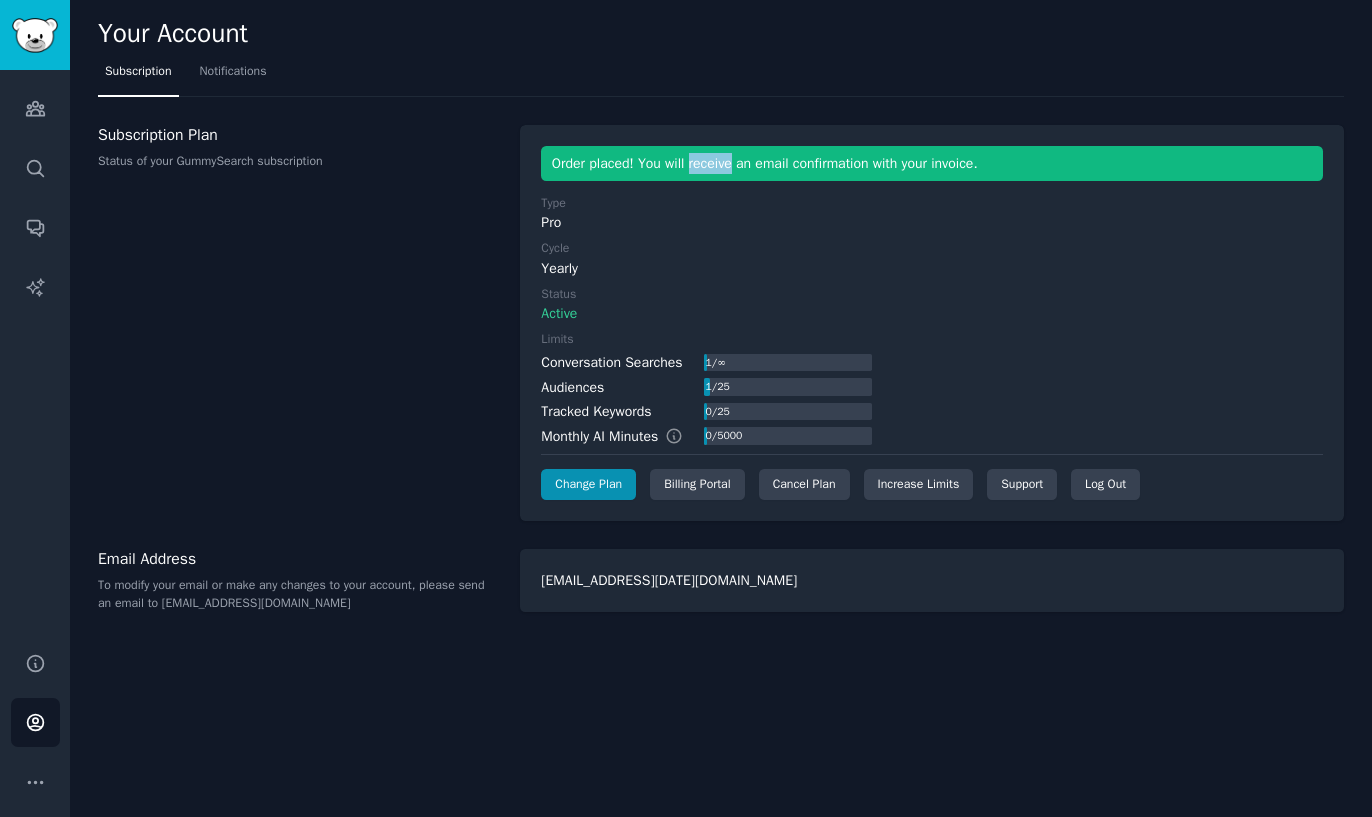click on "Order placed! You will receive an email confirmation with your invoice." 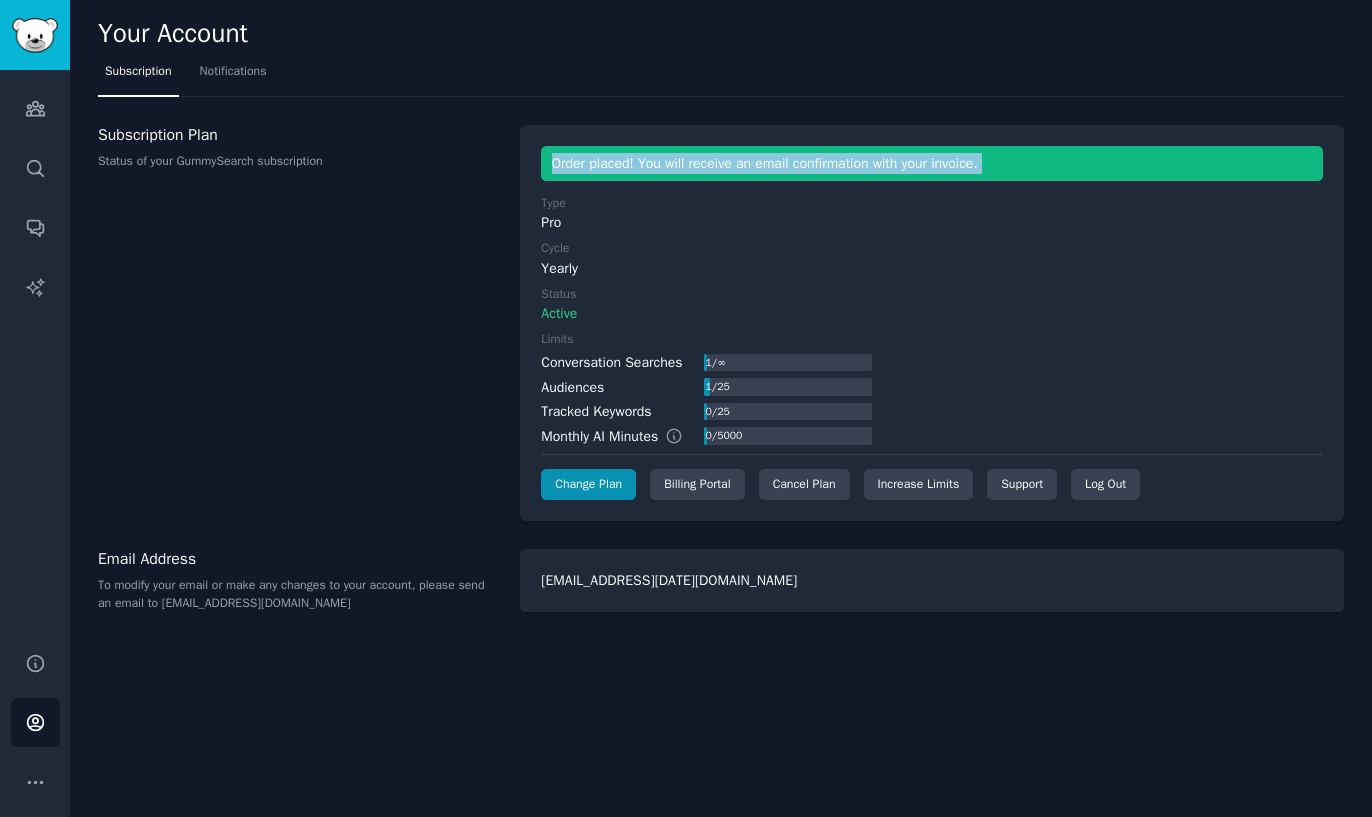 click on "Order placed! You will receive an email confirmation with your invoice." 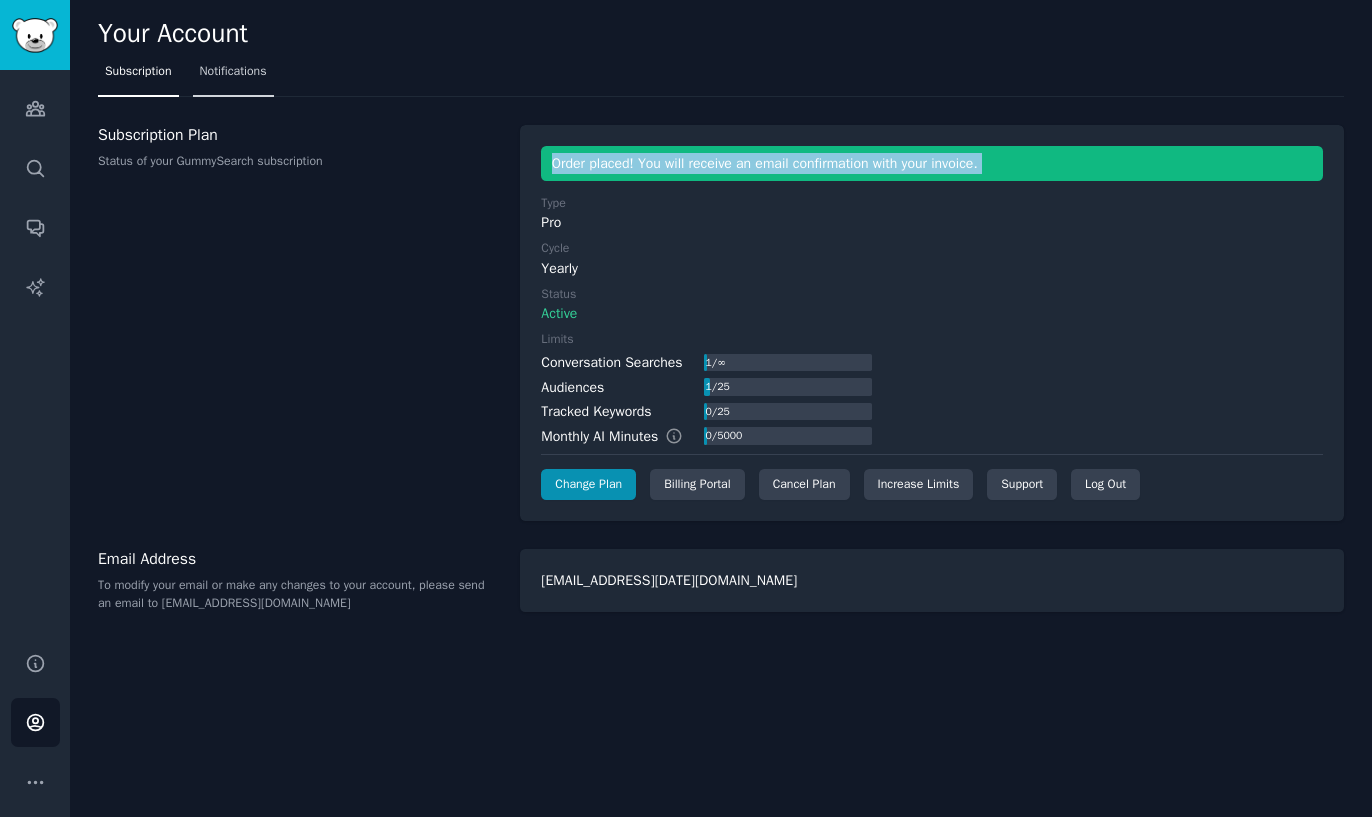 click on "Notifications" at bounding box center [233, 72] 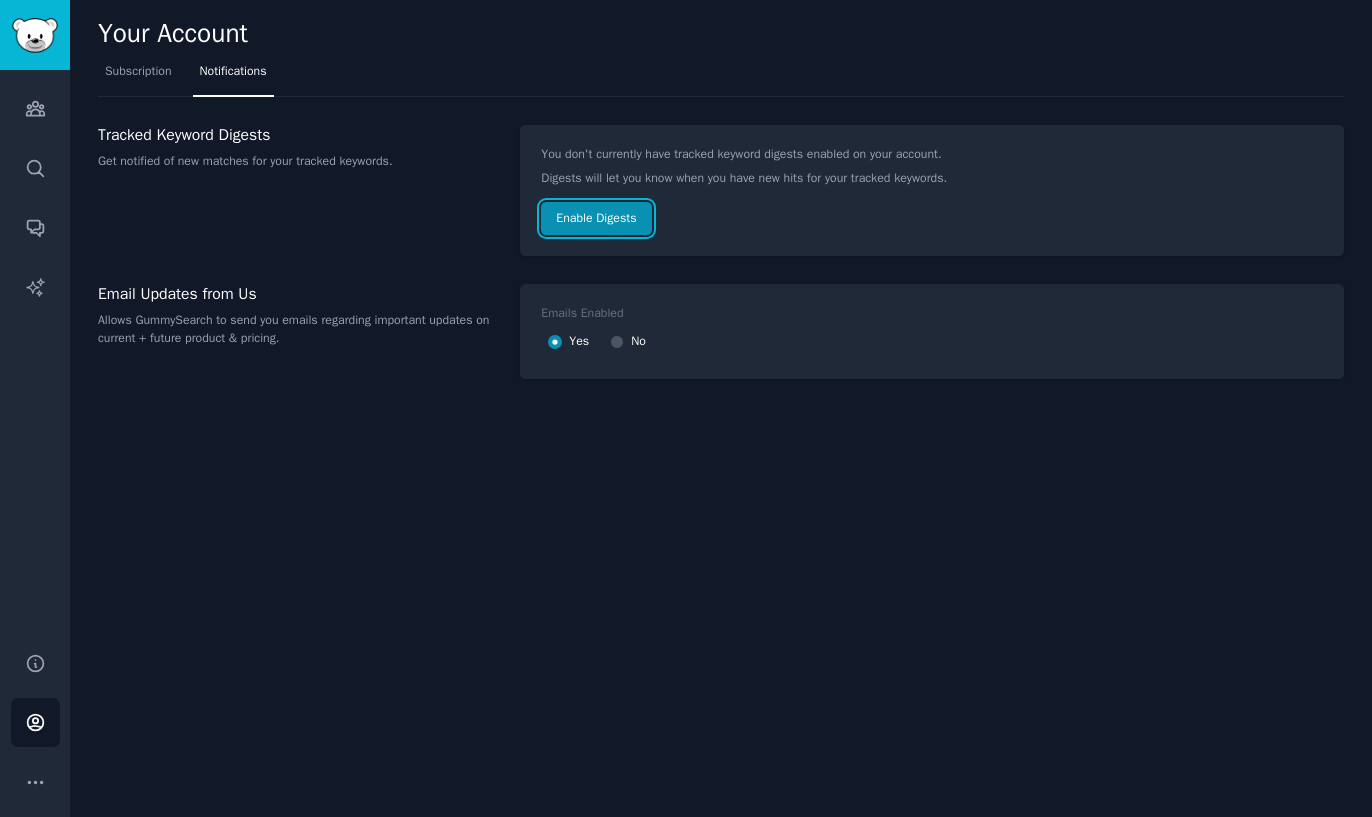 click on "Enable Digests" at bounding box center [596, 219] 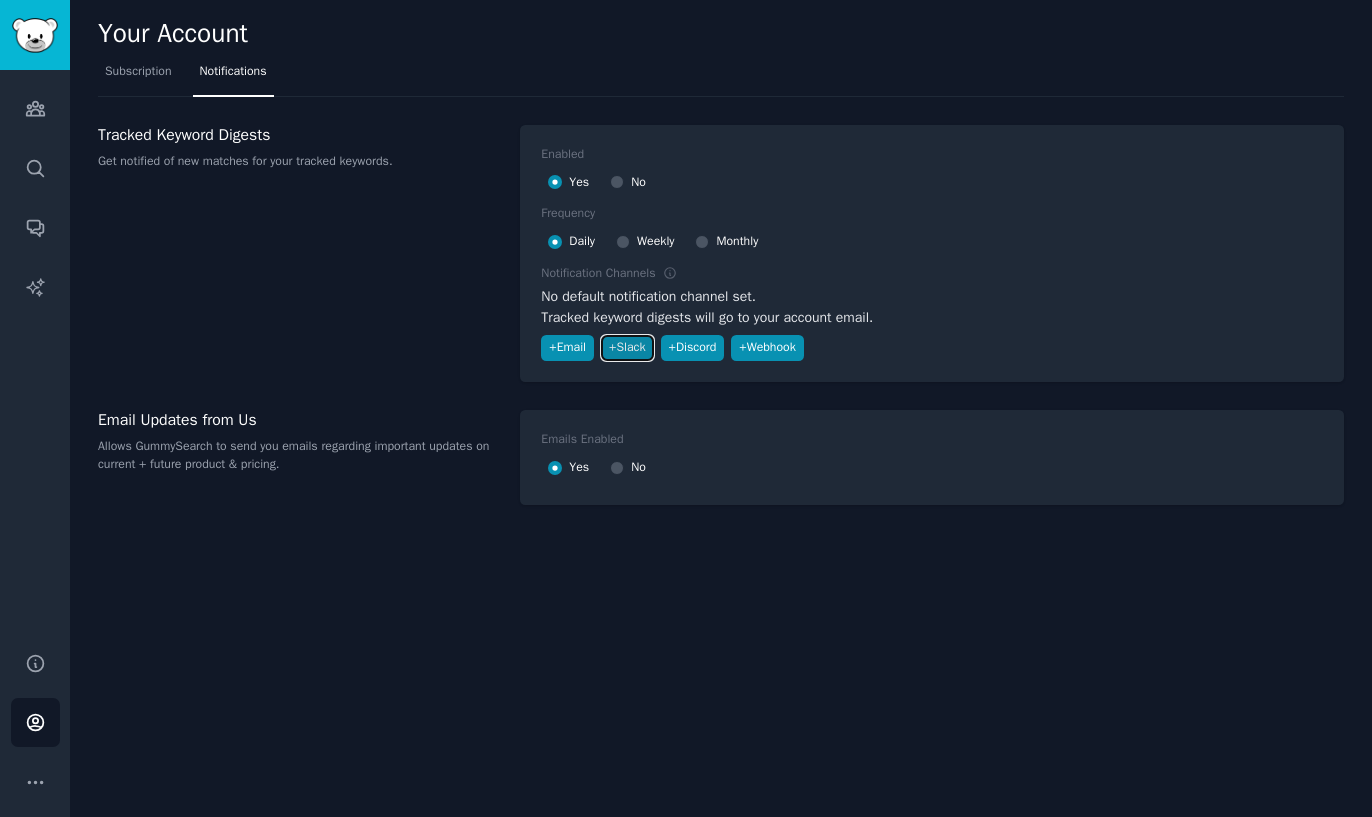 click on "+  Slack" at bounding box center (627, 348) 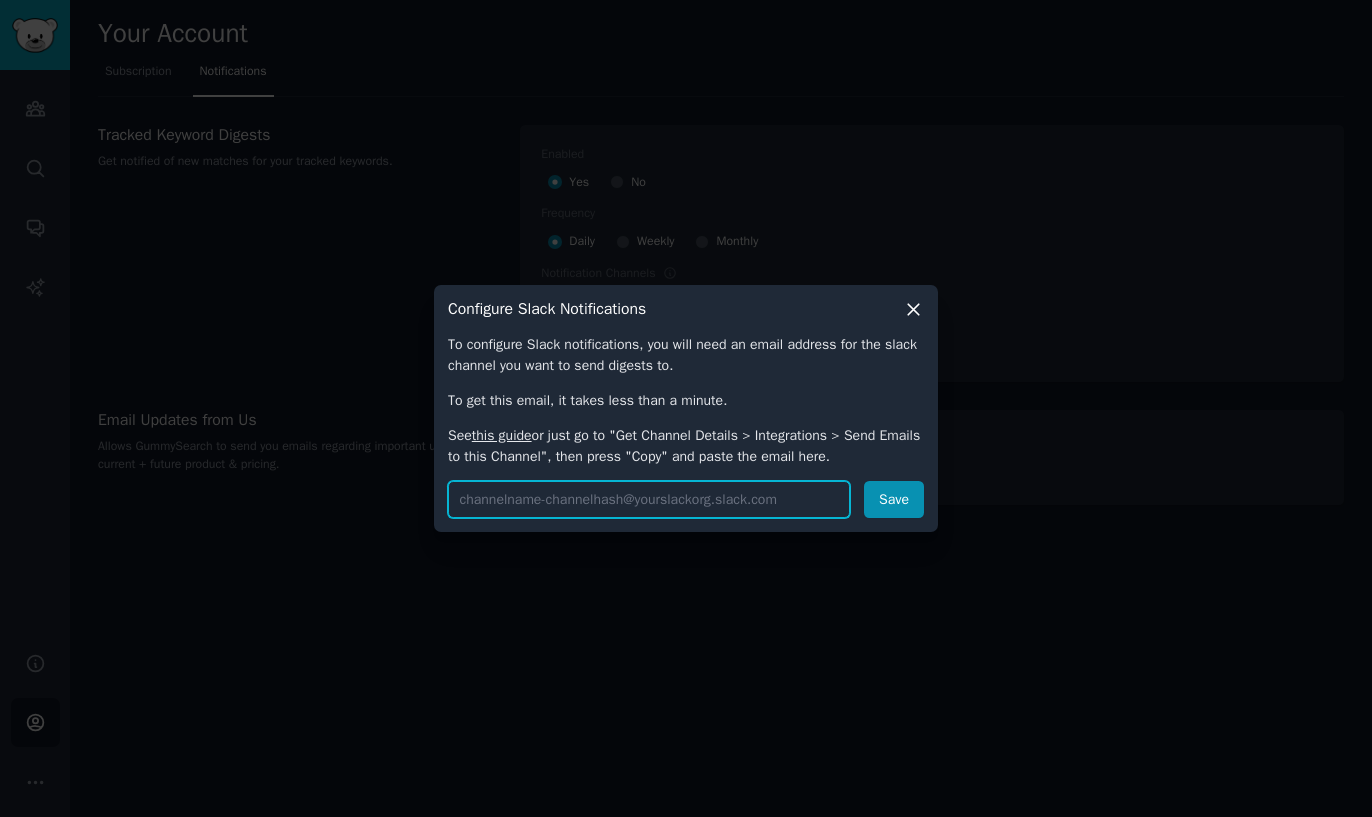click at bounding box center [649, 499] 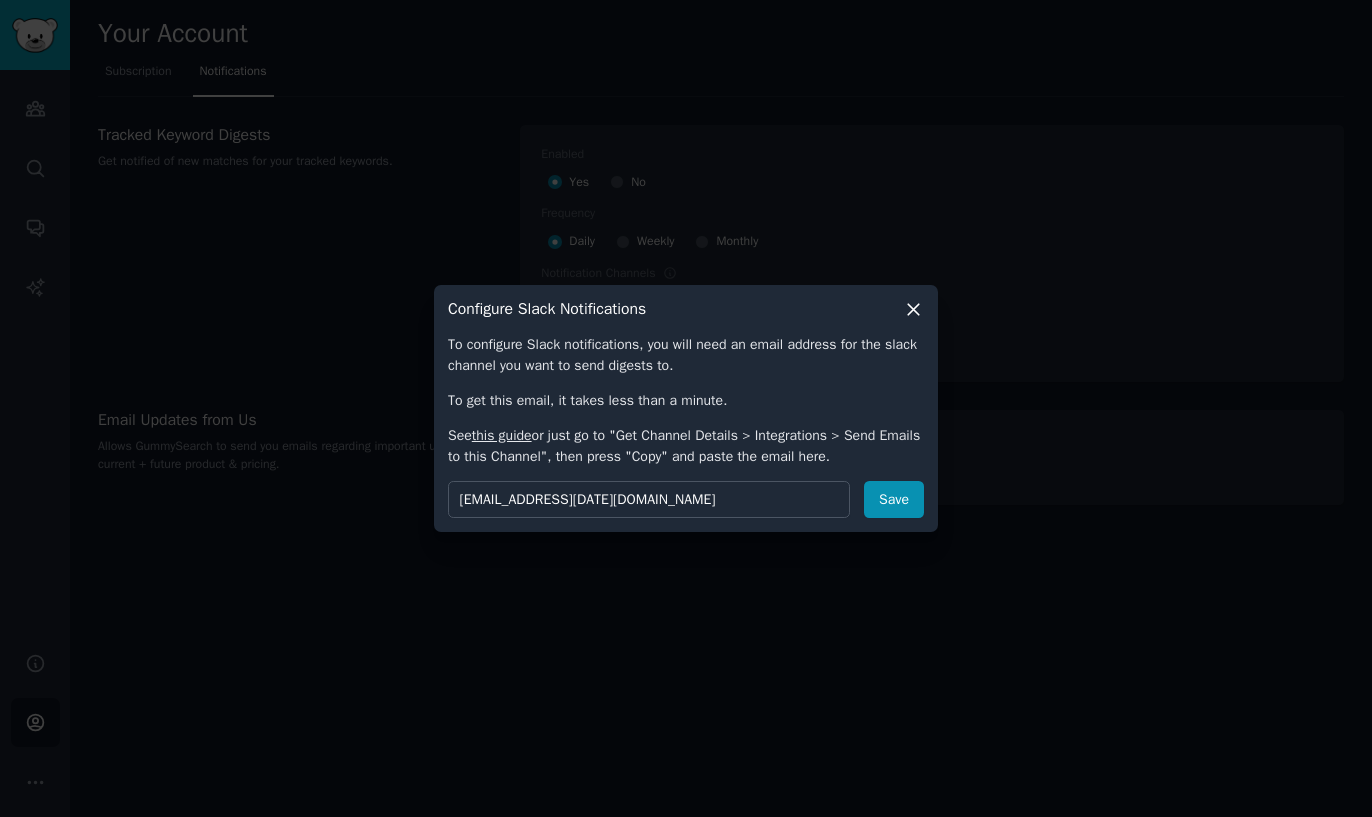 click on "To get this email, it takes less than a minute." at bounding box center [686, 400] 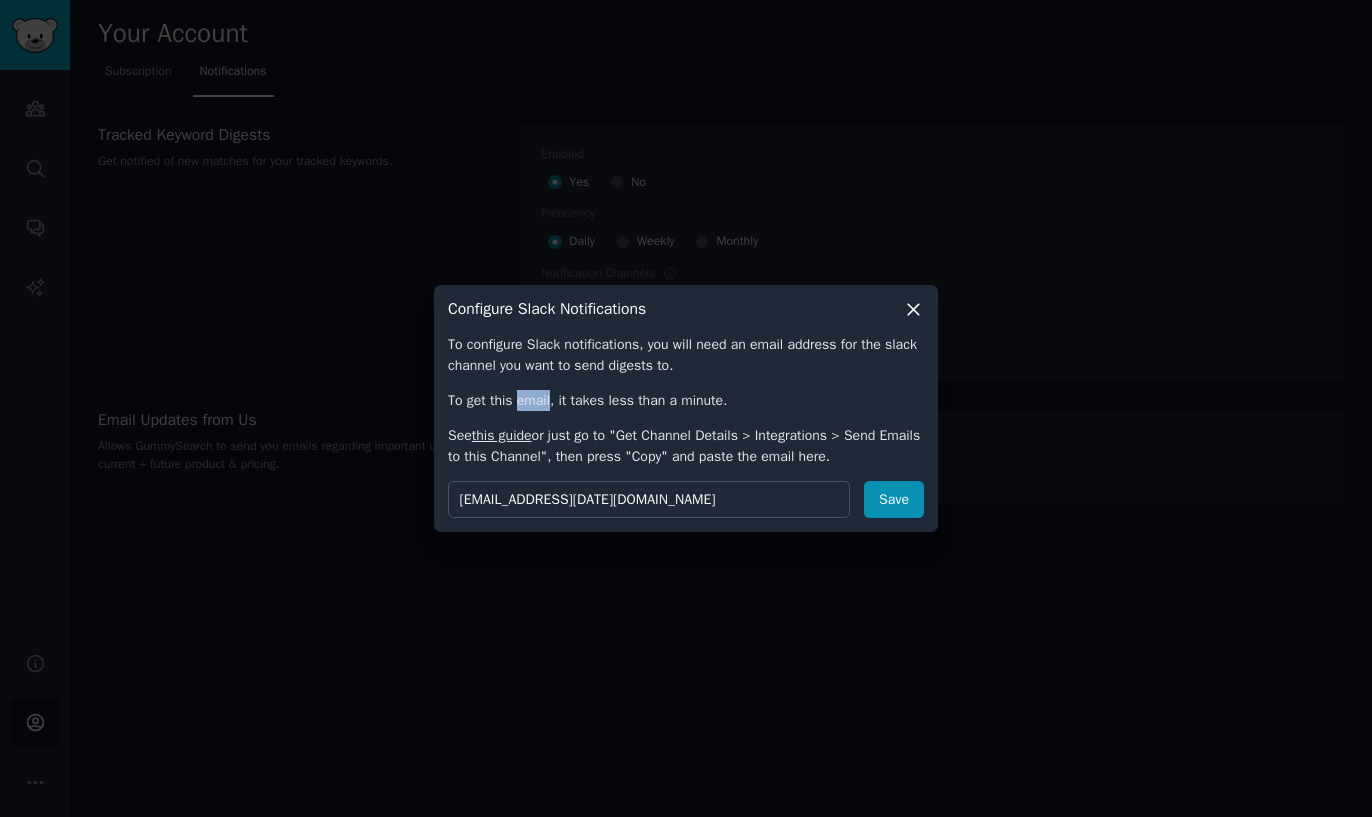 click on "To get this email, it takes less than a minute." at bounding box center [686, 400] 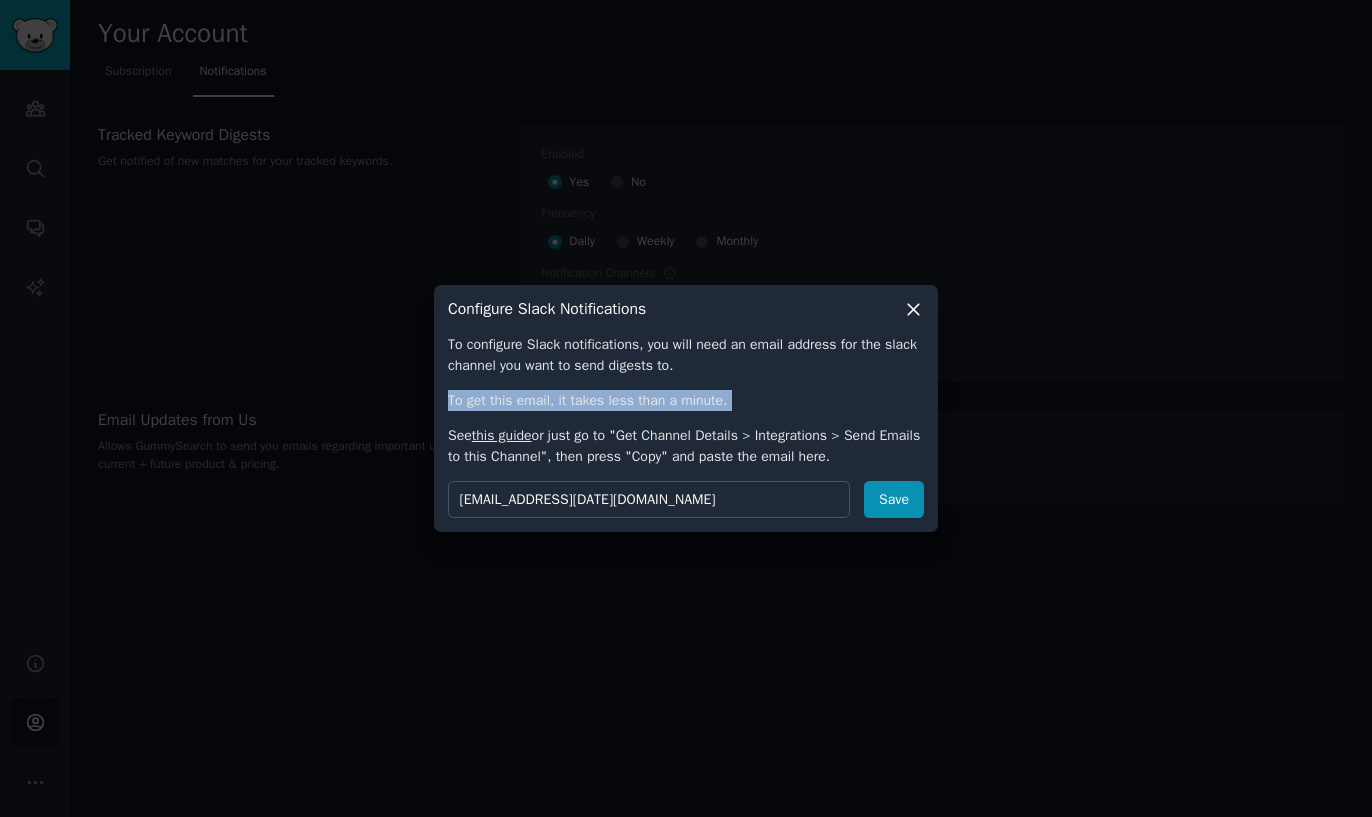 click on "To get this email, it takes less than a minute." at bounding box center [686, 400] 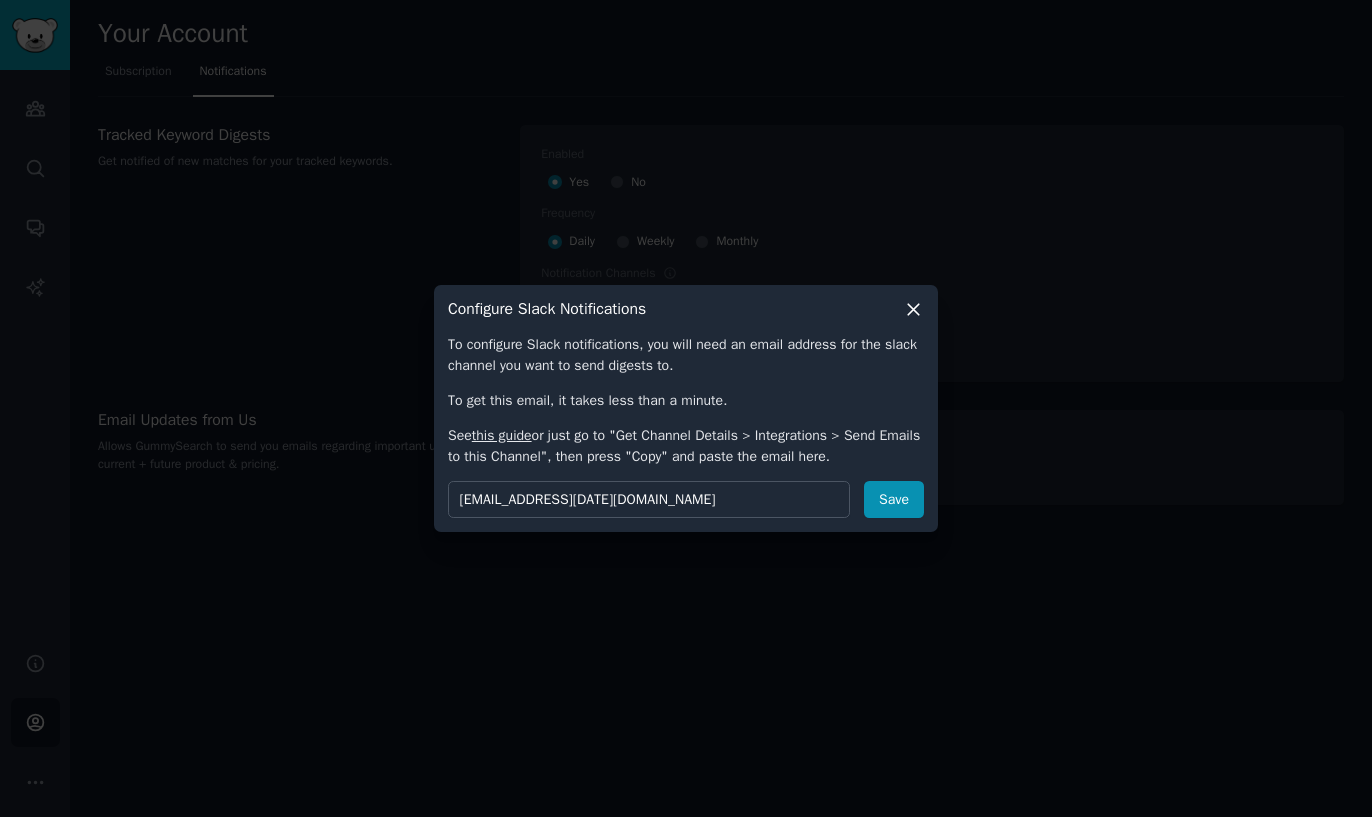 click on "this guide" at bounding box center (502, 435) 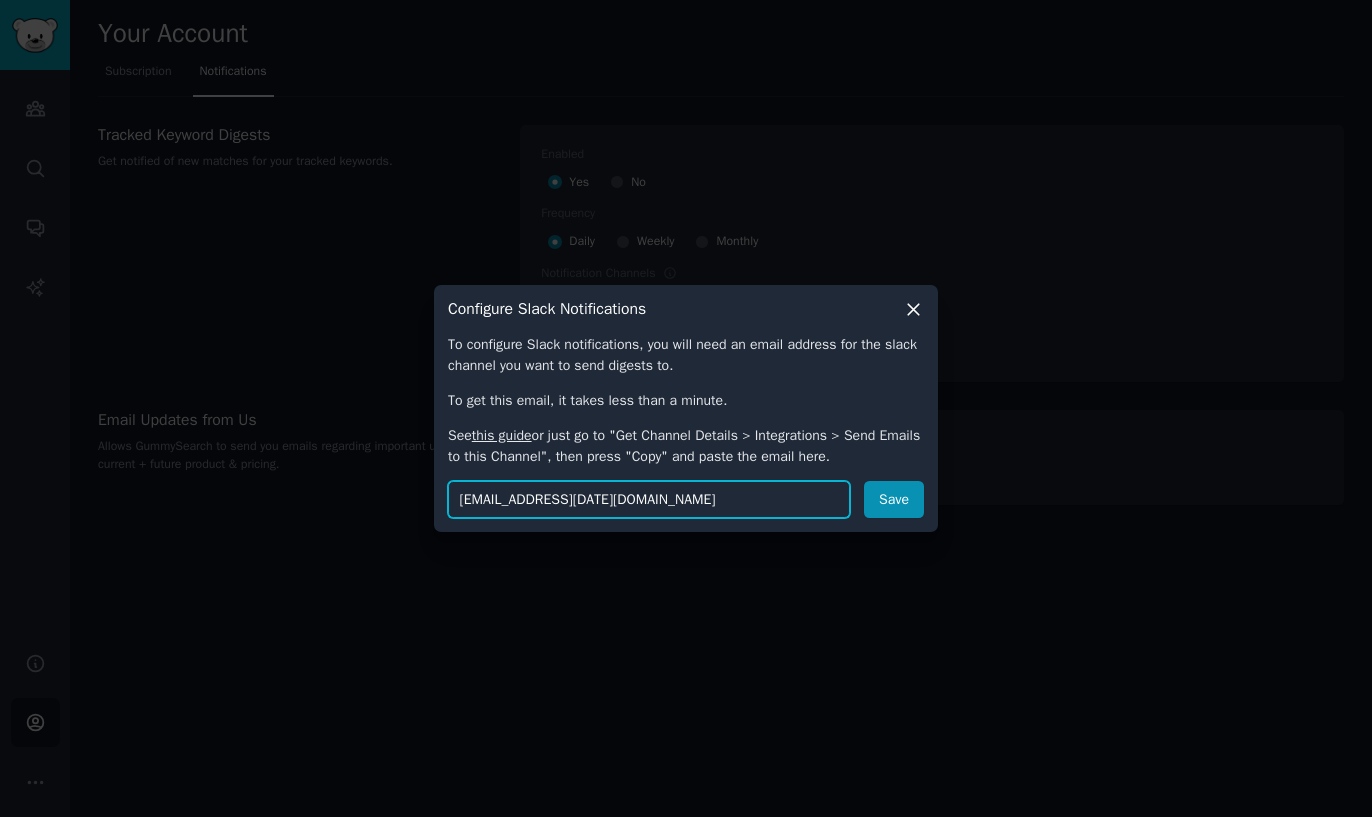 click on "[EMAIL_ADDRESS][DATE][DOMAIN_NAME]" at bounding box center (649, 499) 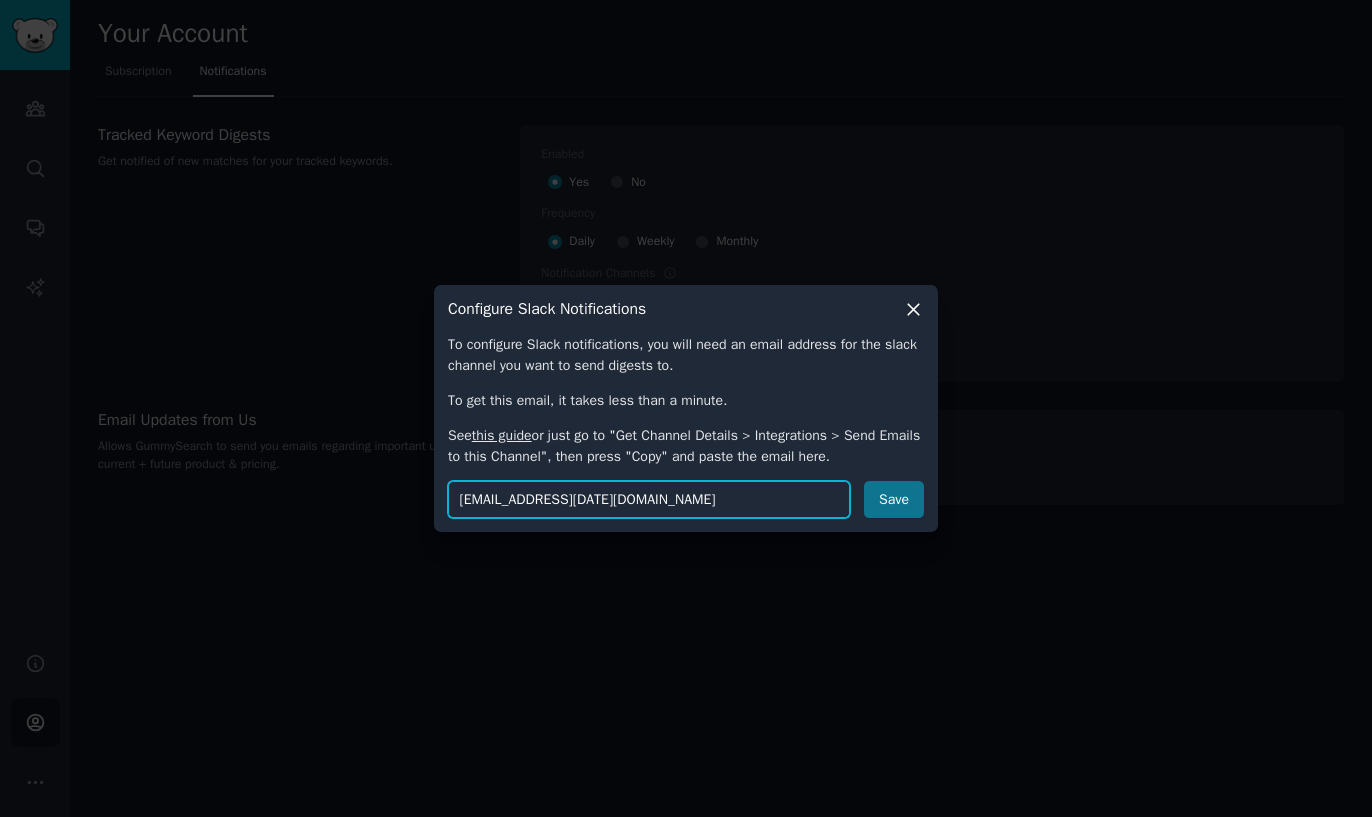 scroll, scrollTop: 0, scrollLeft: 102, axis: horizontal 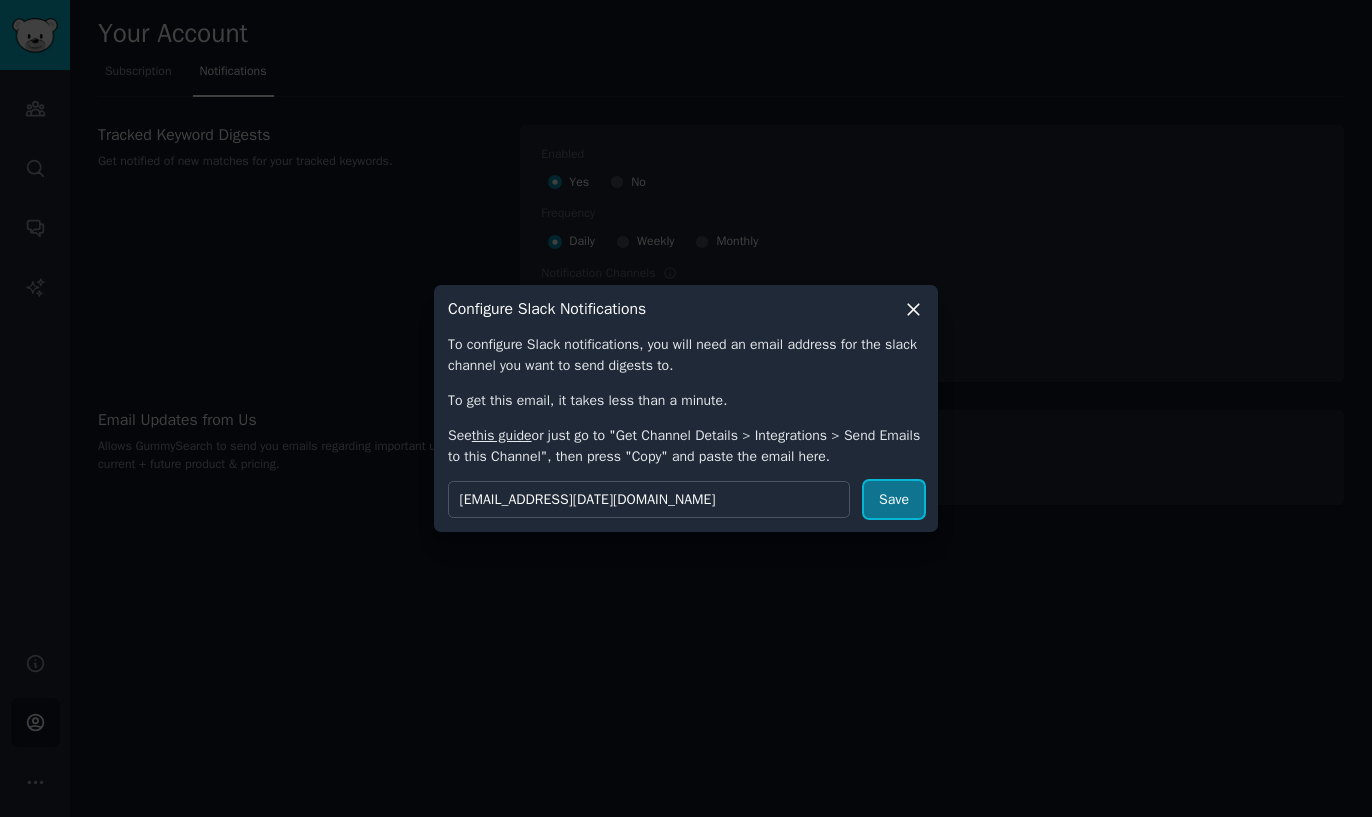 click on "Save" at bounding box center [894, 499] 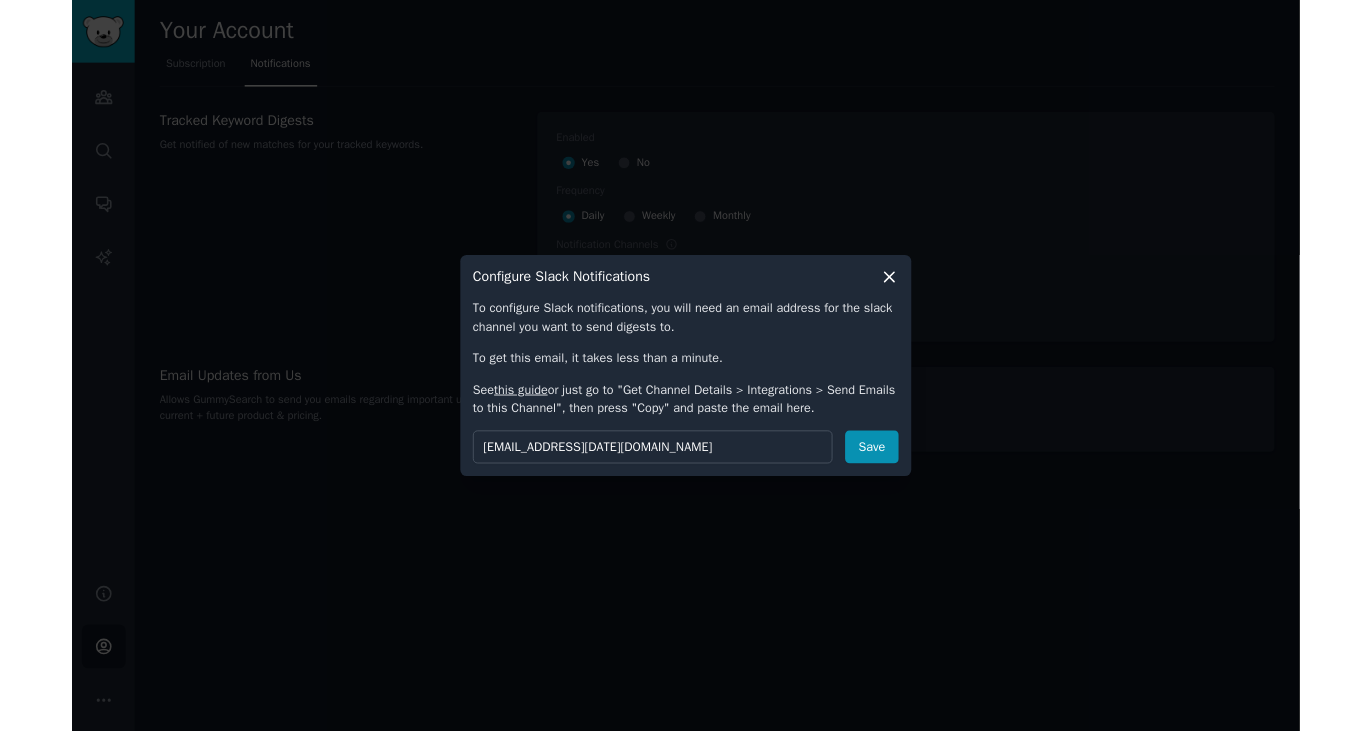 scroll, scrollTop: 0, scrollLeft: 0, axis: both 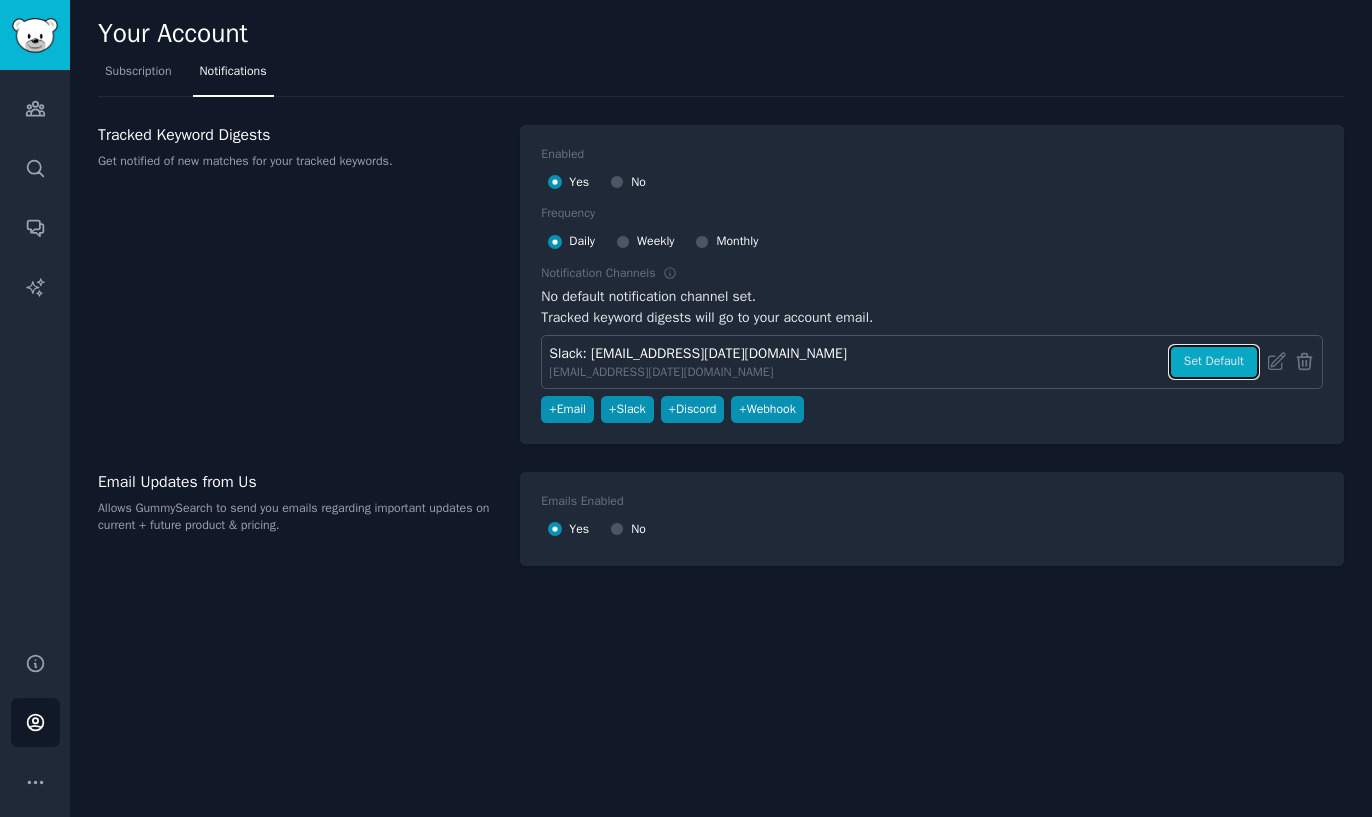 click on "Set Default" at bounding box center [1214, 362] 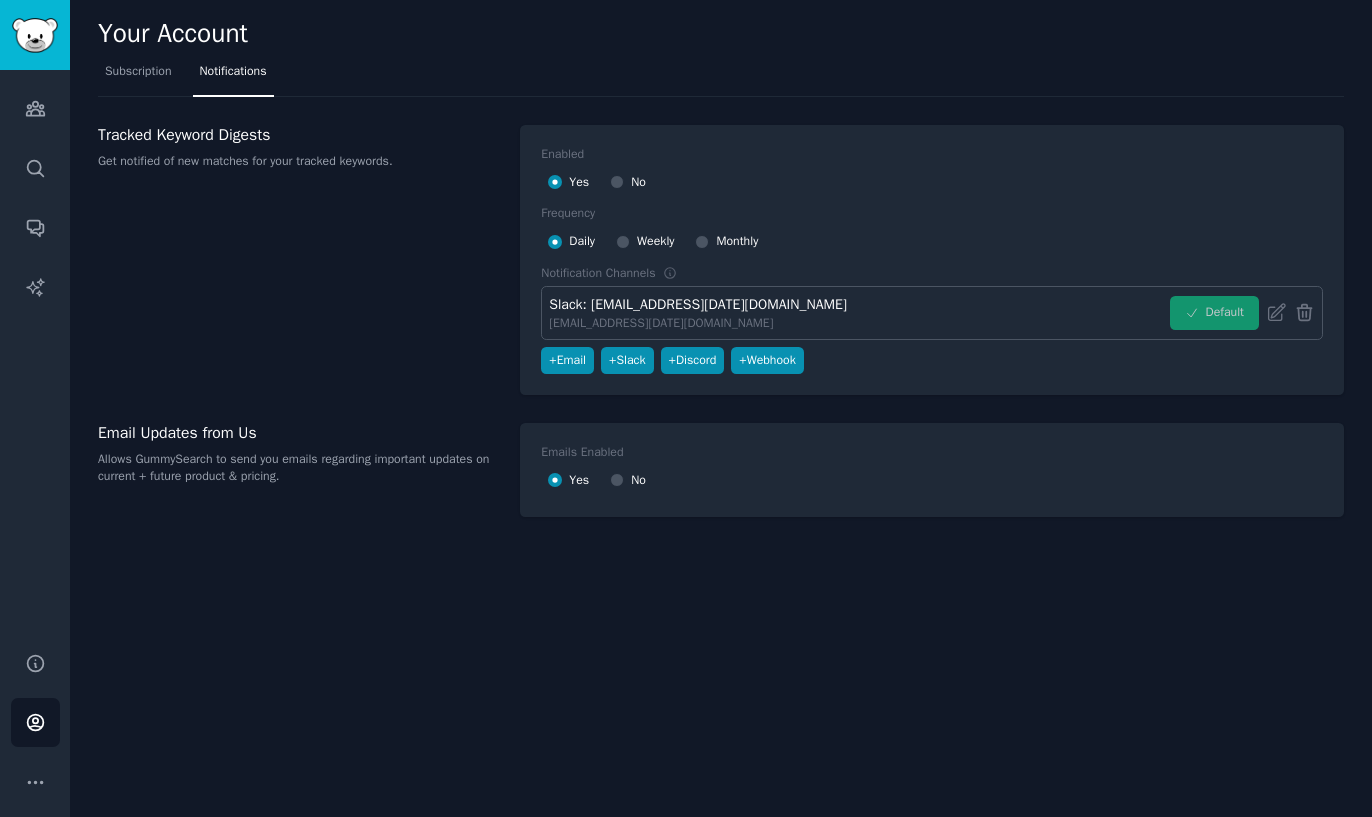click on "Email Updates from Us" at bounding box center [298, 433] 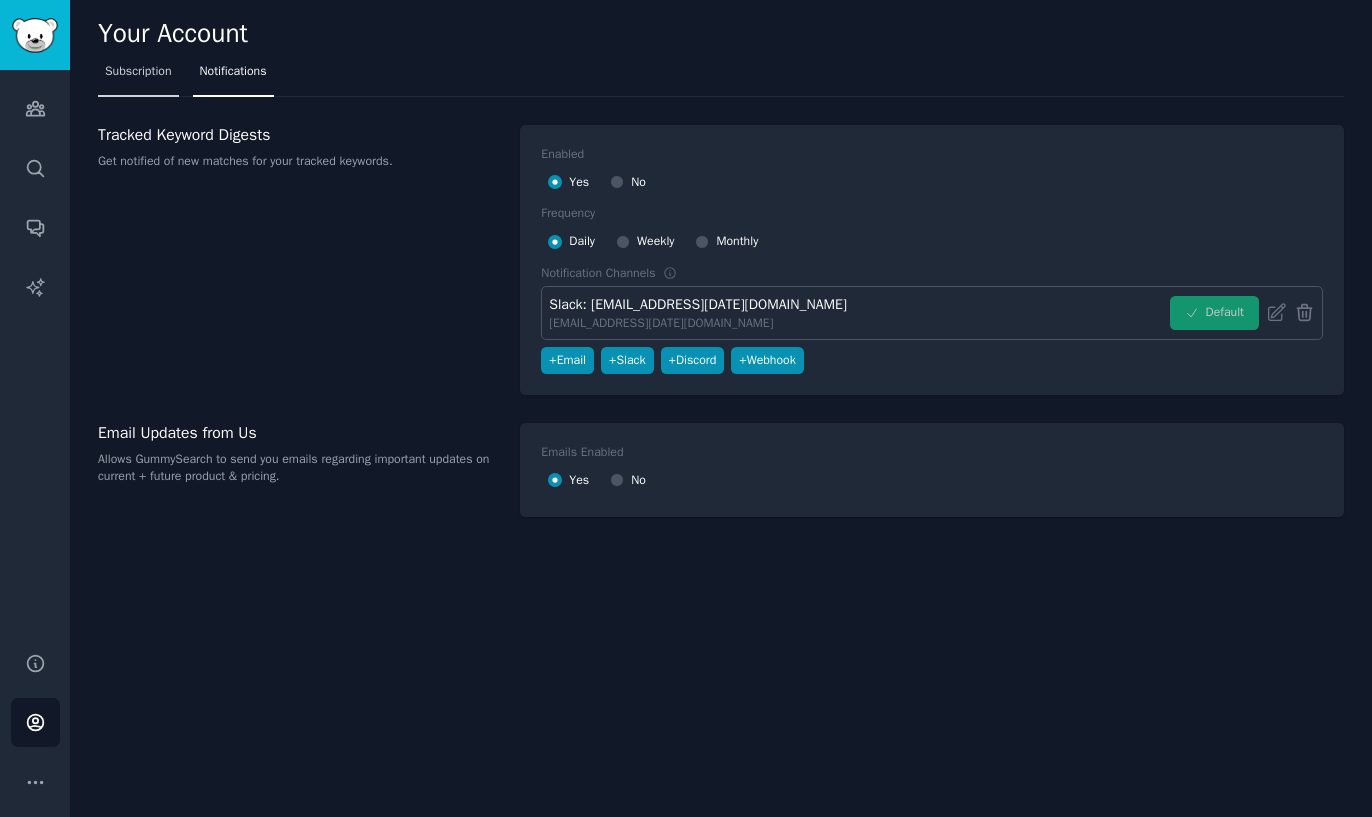 click on "Subscription" at bounding box center [138, 72] 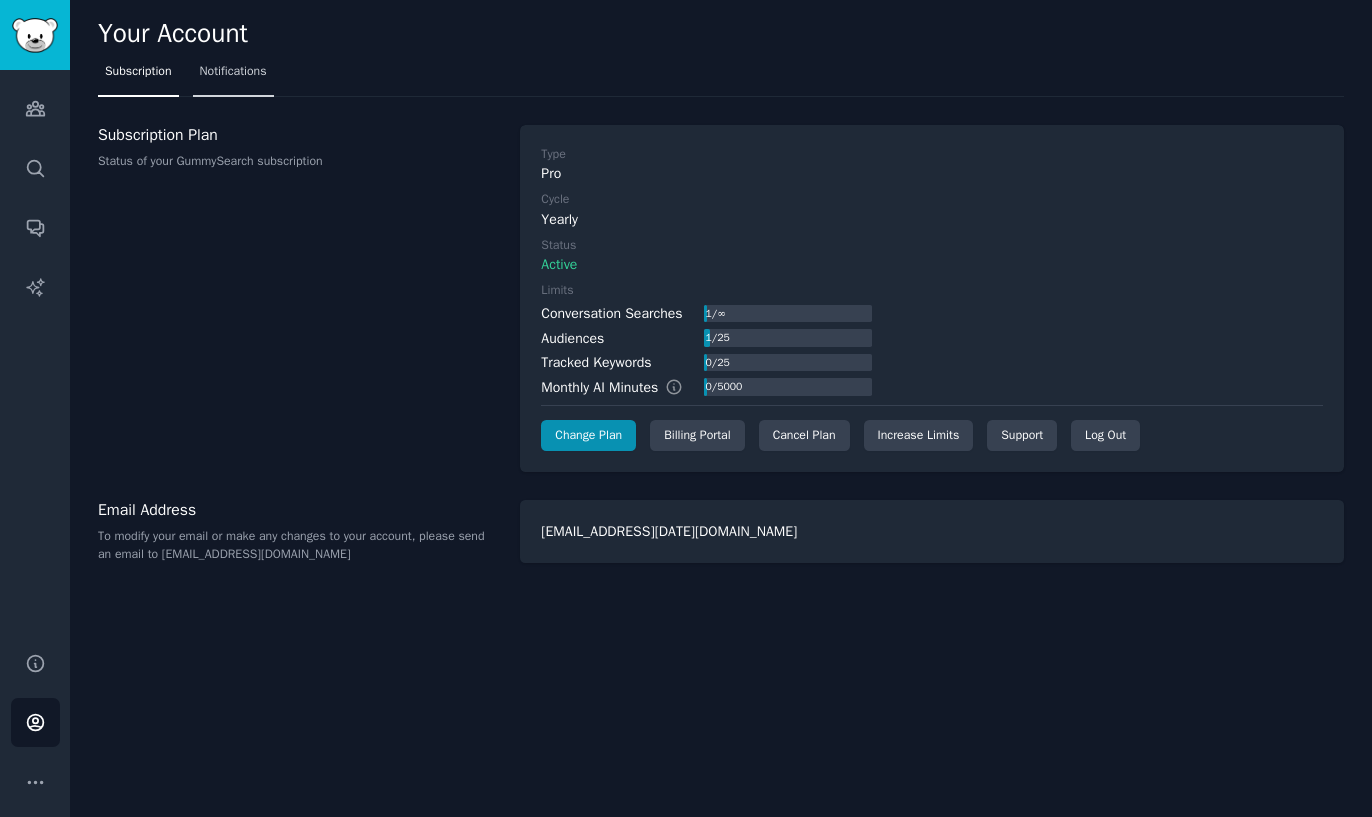 click on "Notifications" at bounding box center (233, 72) 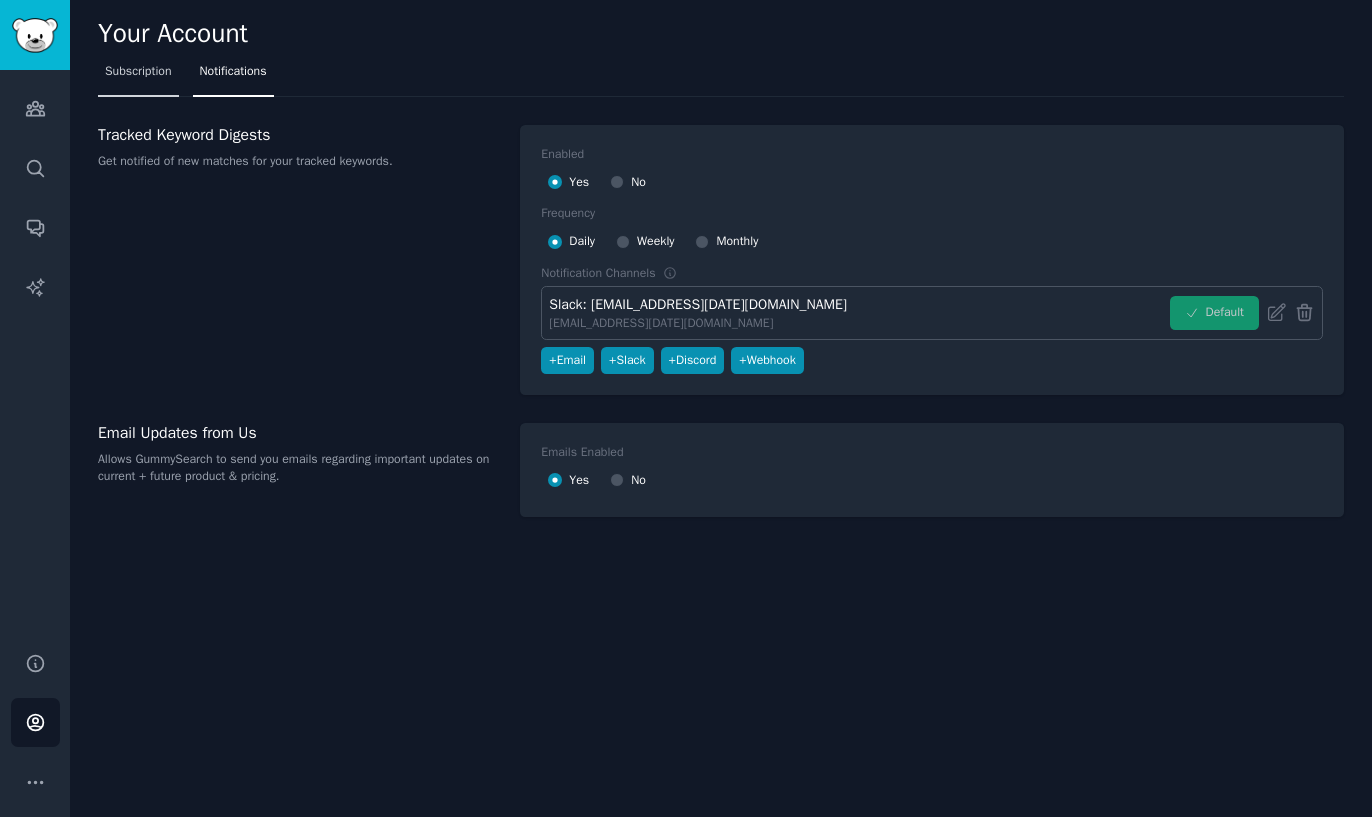 click on "Subscription" at bounding box center (138, 72) 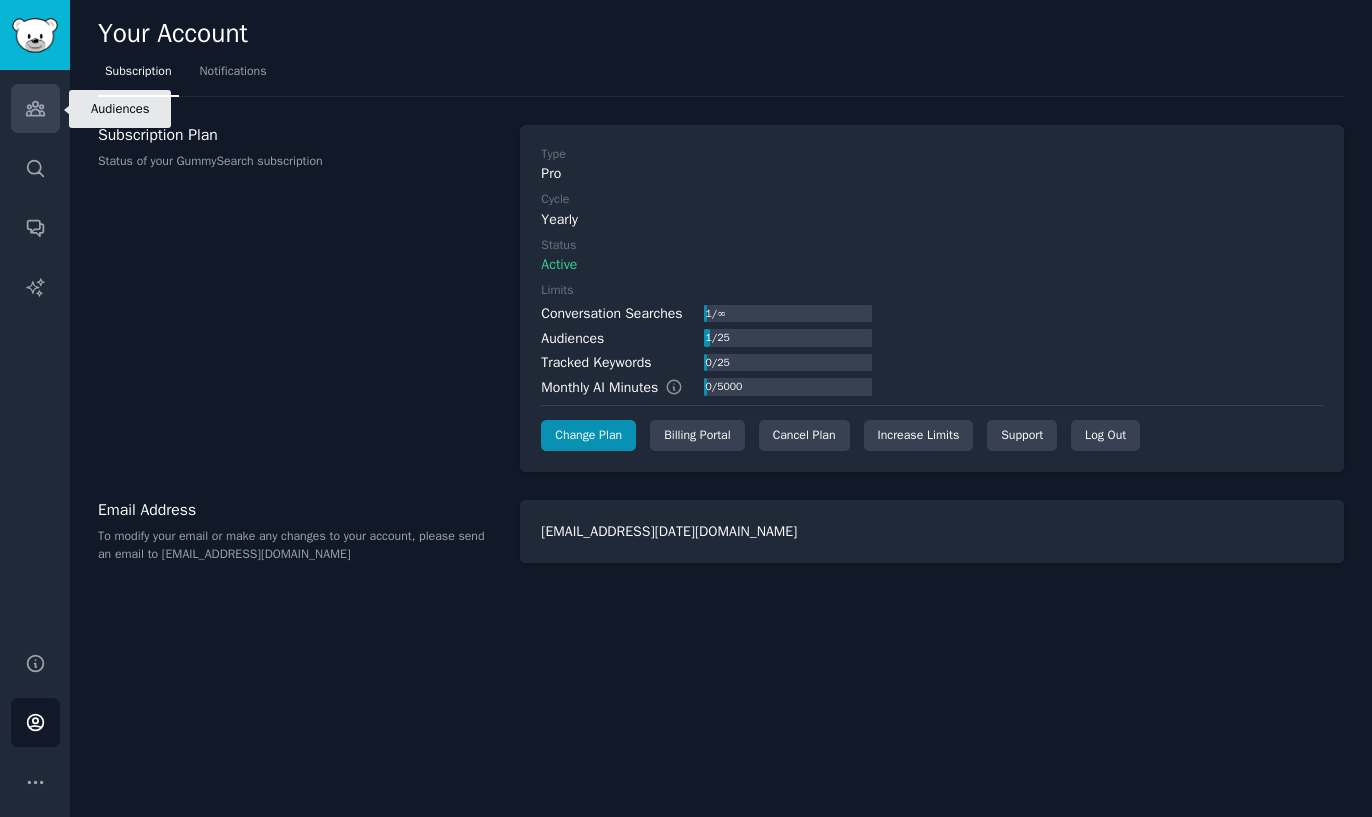 click 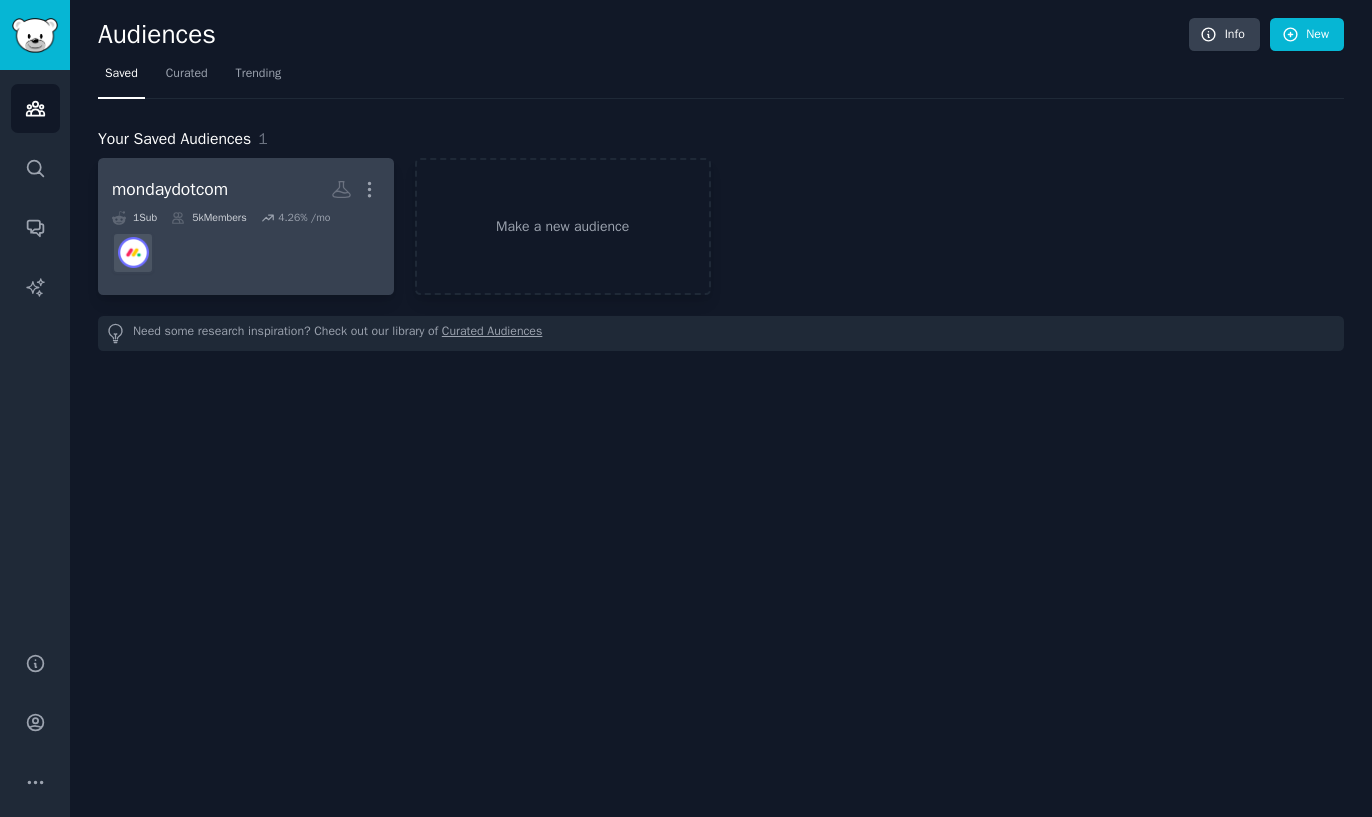 click at bounding box center (246, 253) 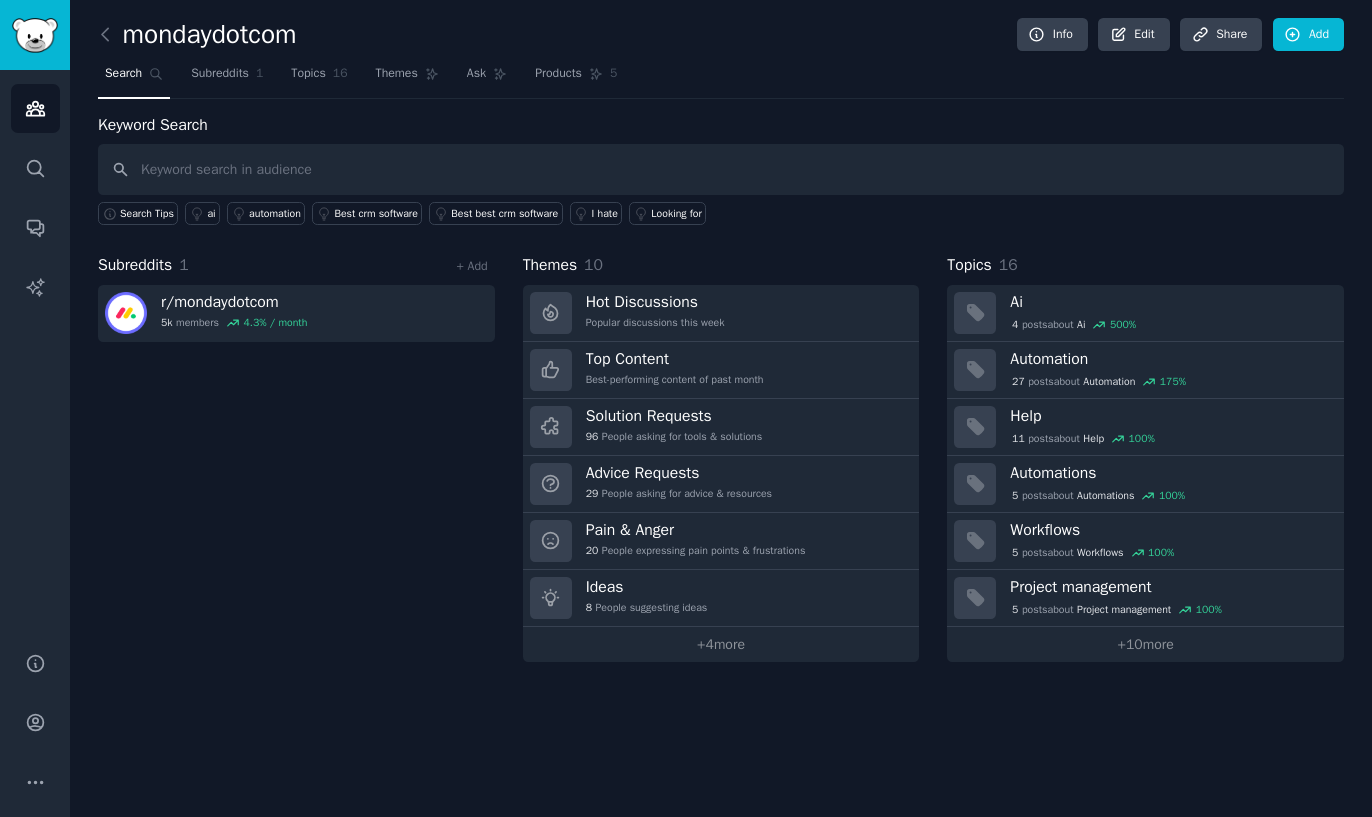click at bounding box center (721, 169) 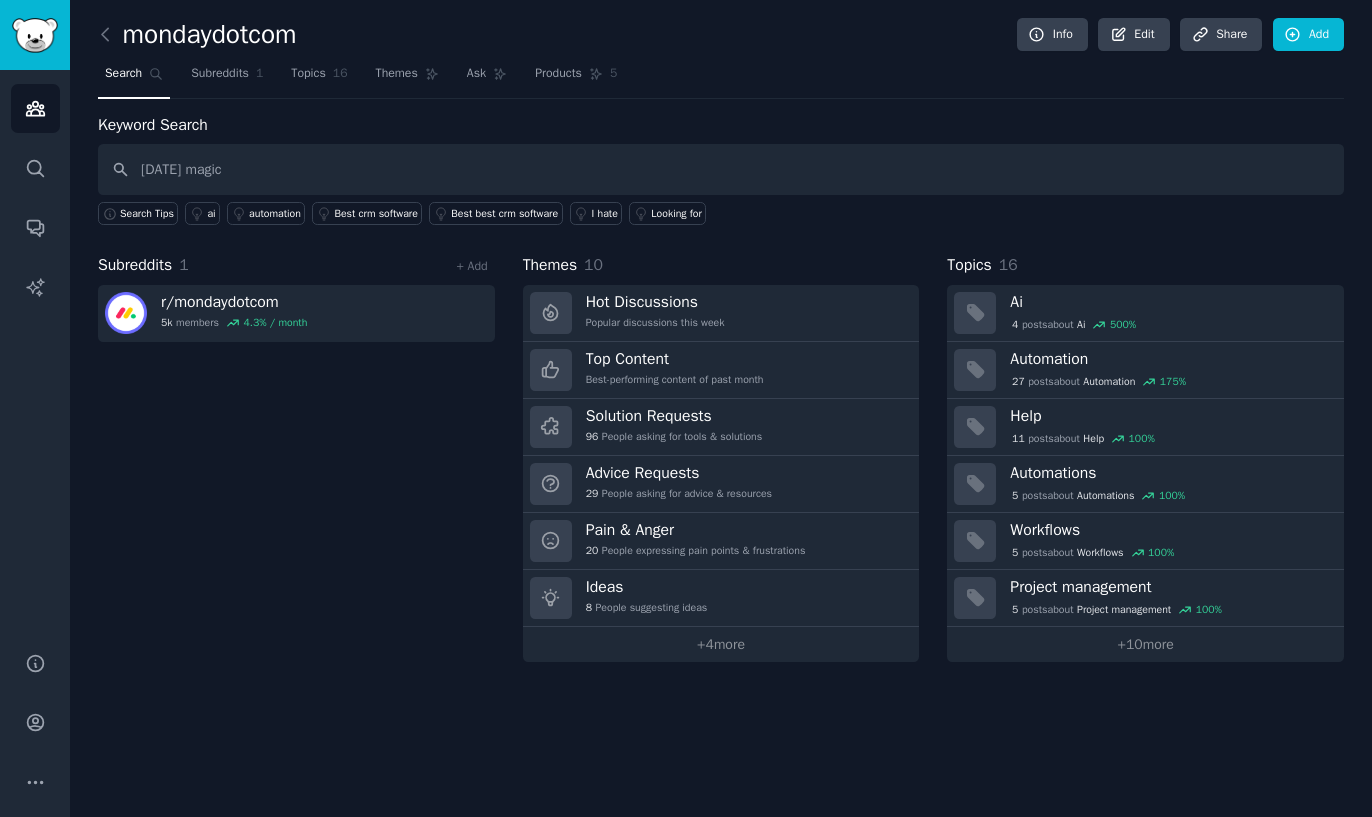 type on "[DATE] magic" 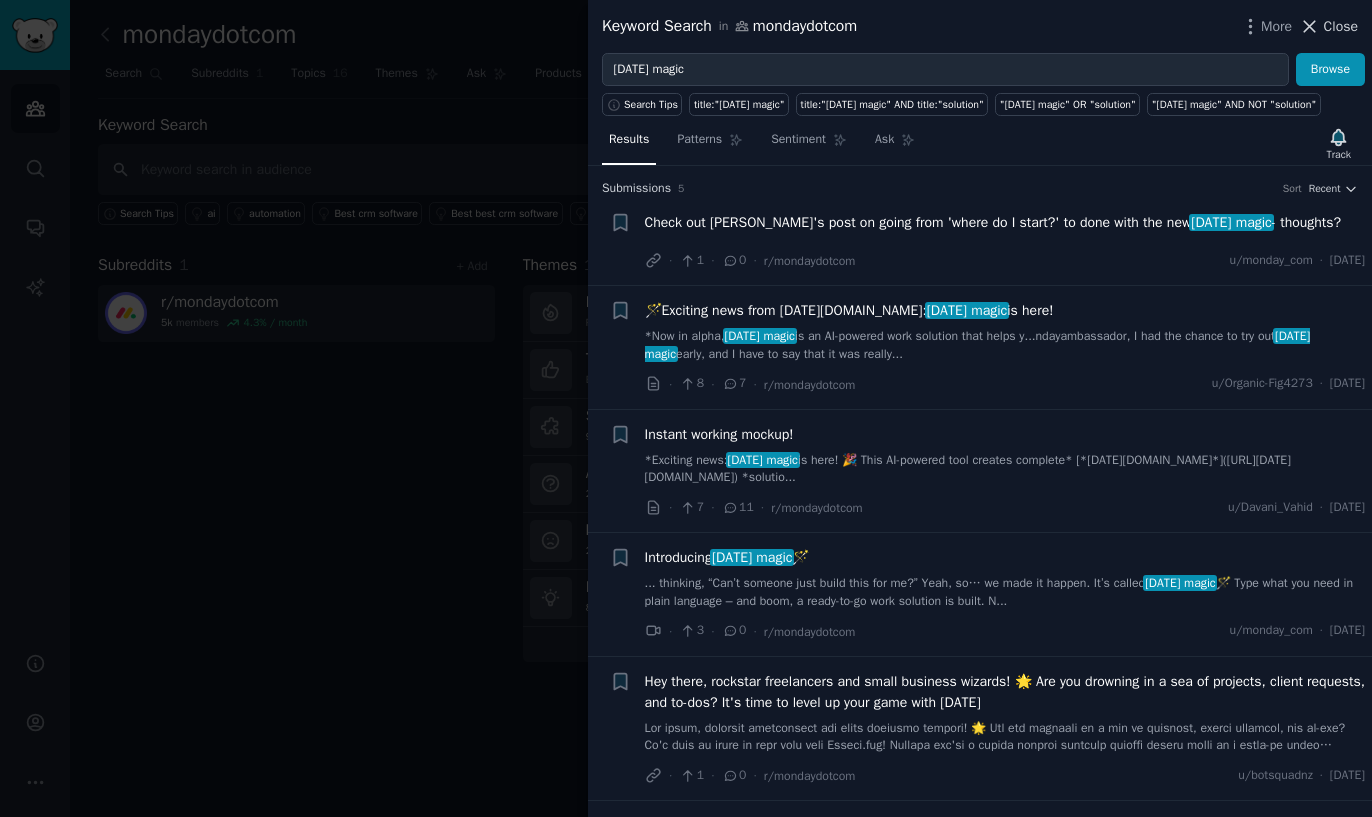 click 